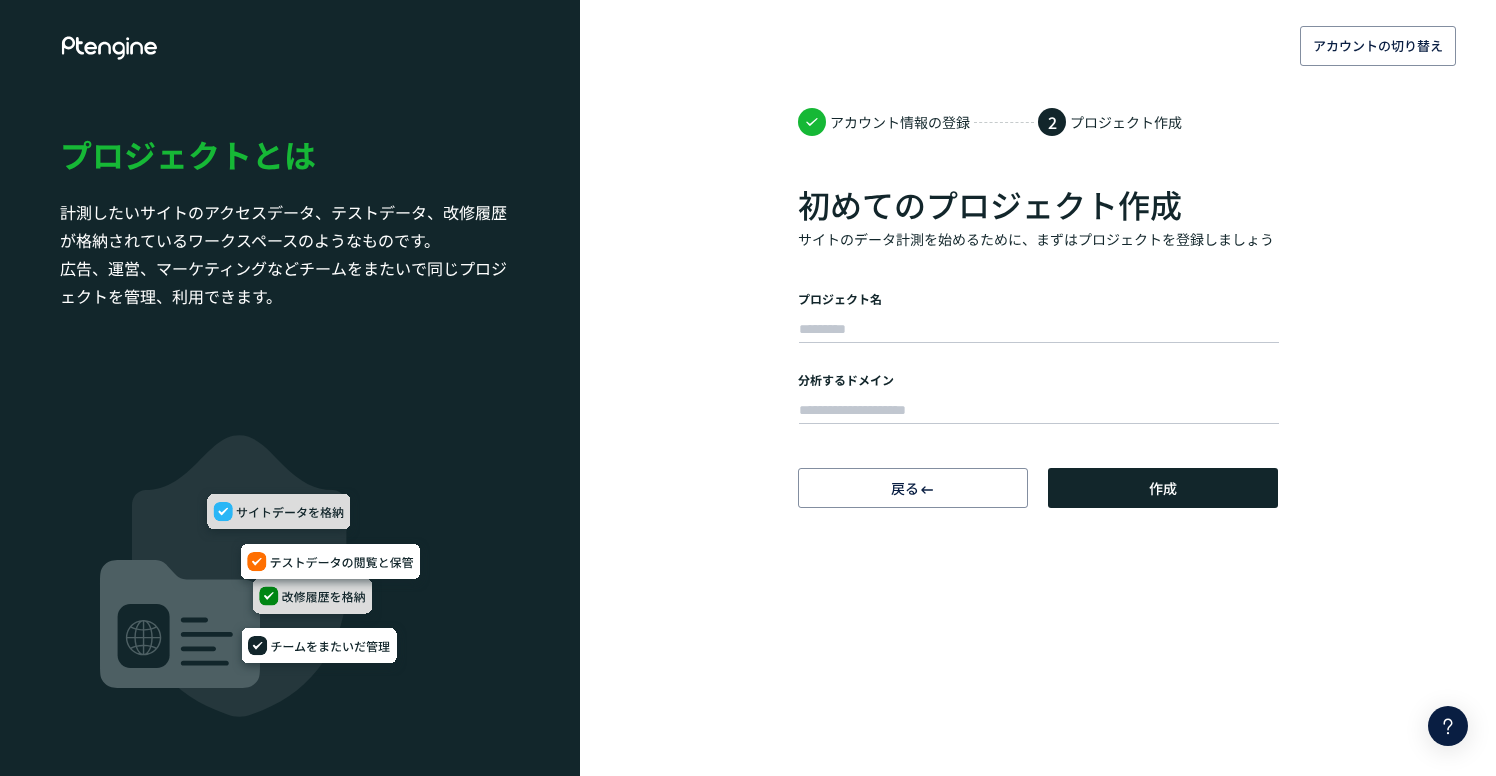 scroll, scrollTop: 0, scrollLeft: 0, axis: both 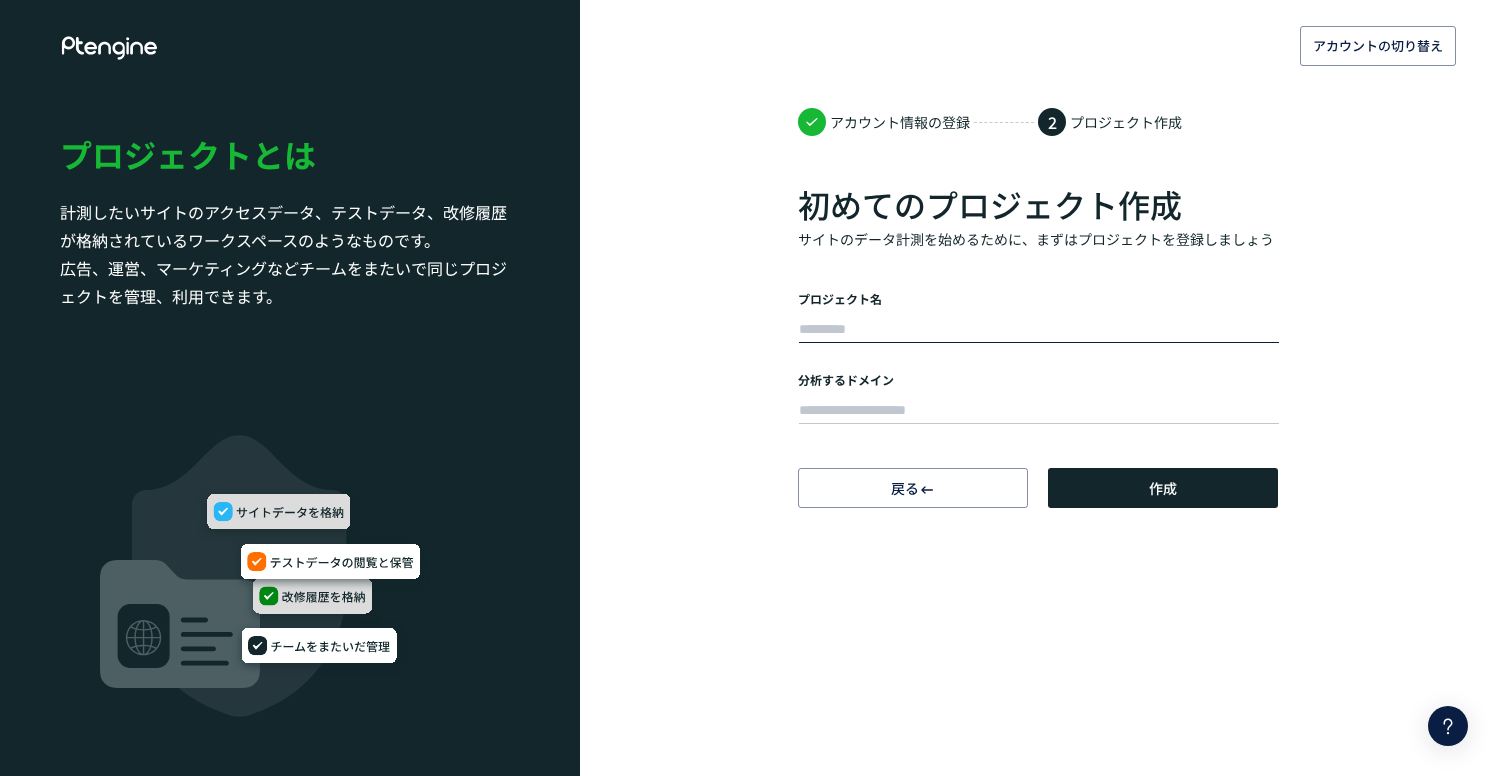 click at bounding box center [1039, 330] 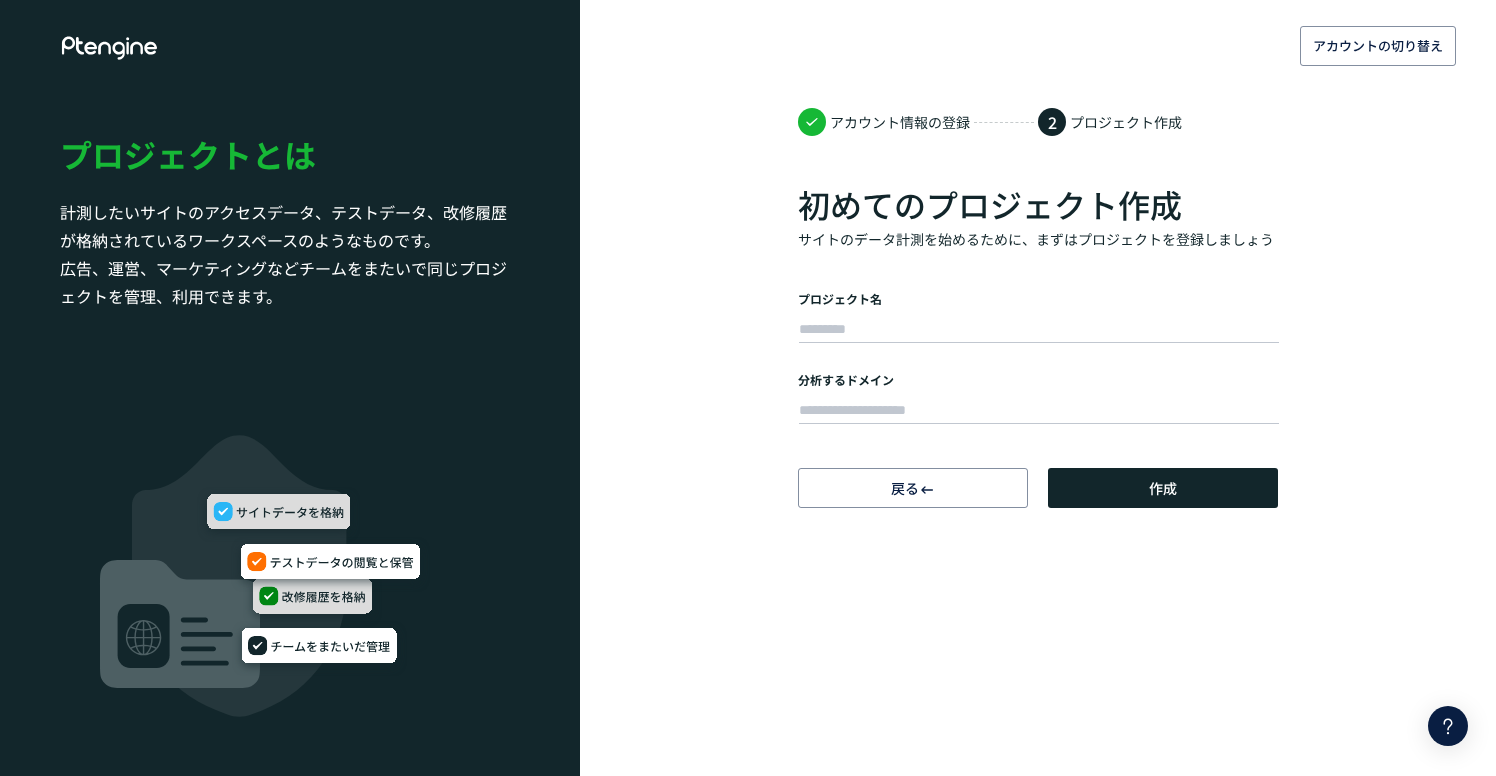 click on "アカウントの切り替え アカウント情報の登録 2 プロジェクト作成 初めてのプロジェクト作成 サイトのデータ計測を始めるために、まずはプロジェクトを登録しましょう プロジェクト名 分析するドメイン 戻る 2/2 作成 プロジェクトとは 計測したいサイトのアクセスデータ、テストデータ、改修履歴が格納されているワークスペースのようなものです。 広告、運営、マーケティングなどチームをまたいで同じプロジェクトを管理、利用できます。" 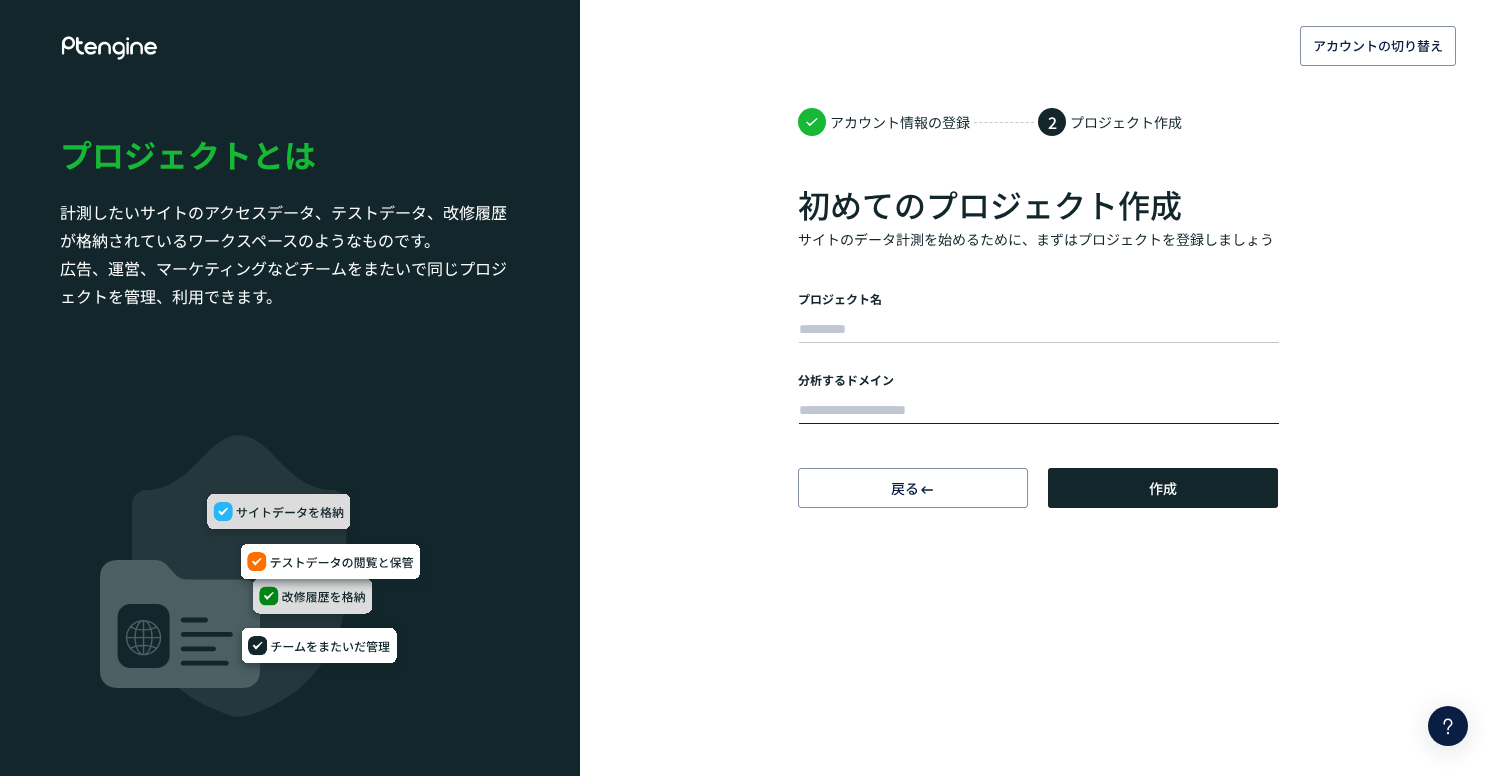 click at bounding box center [1039, 411] 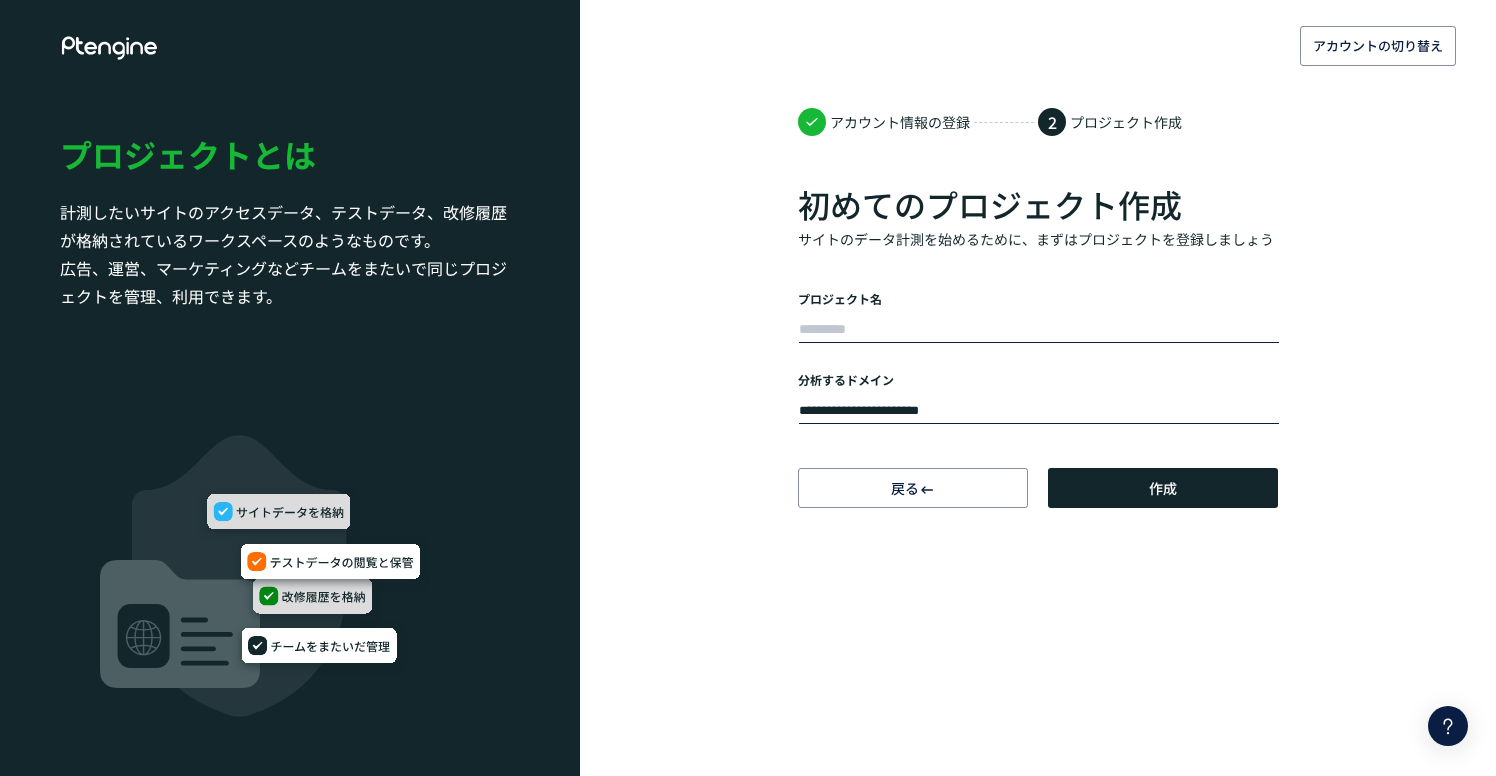 type on "**********" 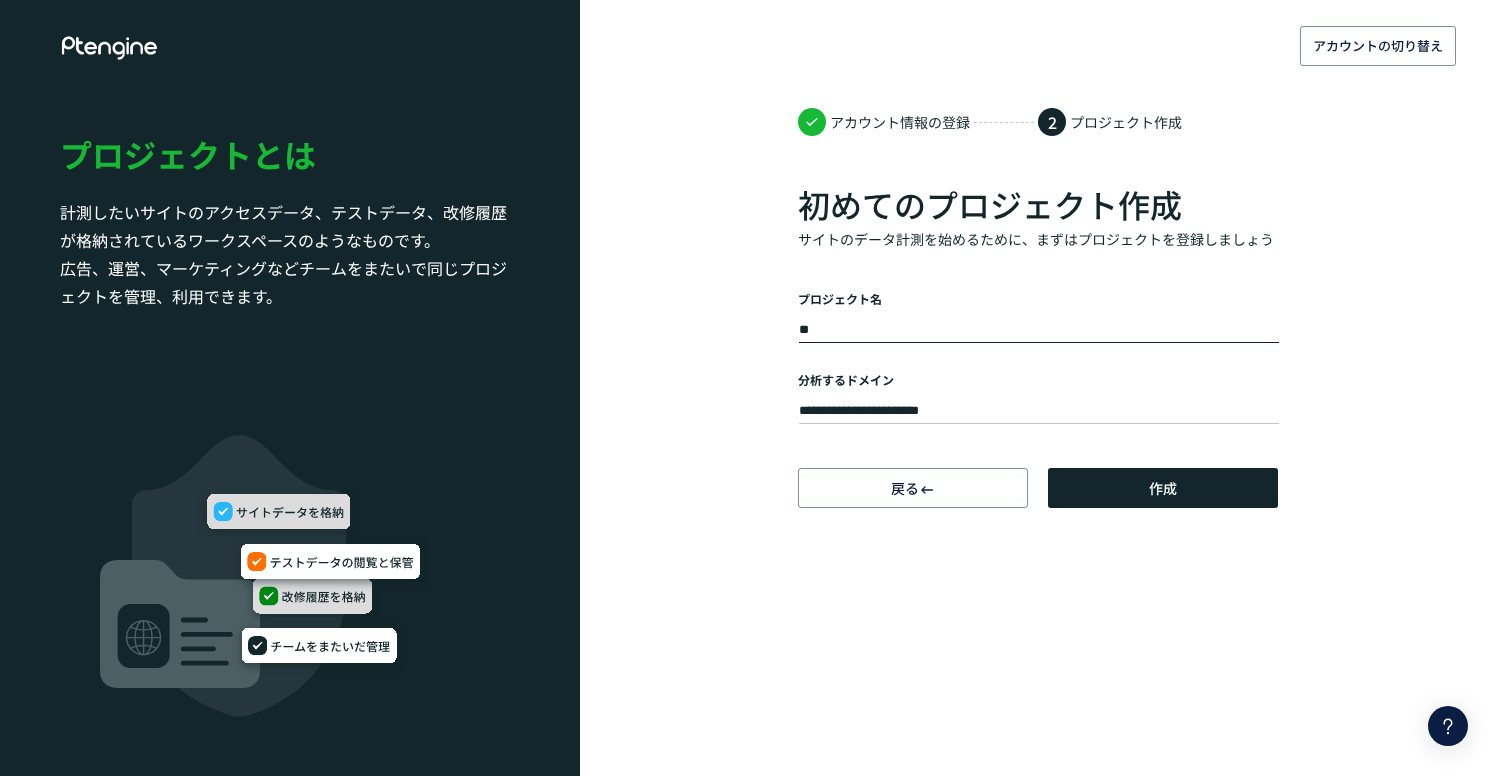 type on "*" 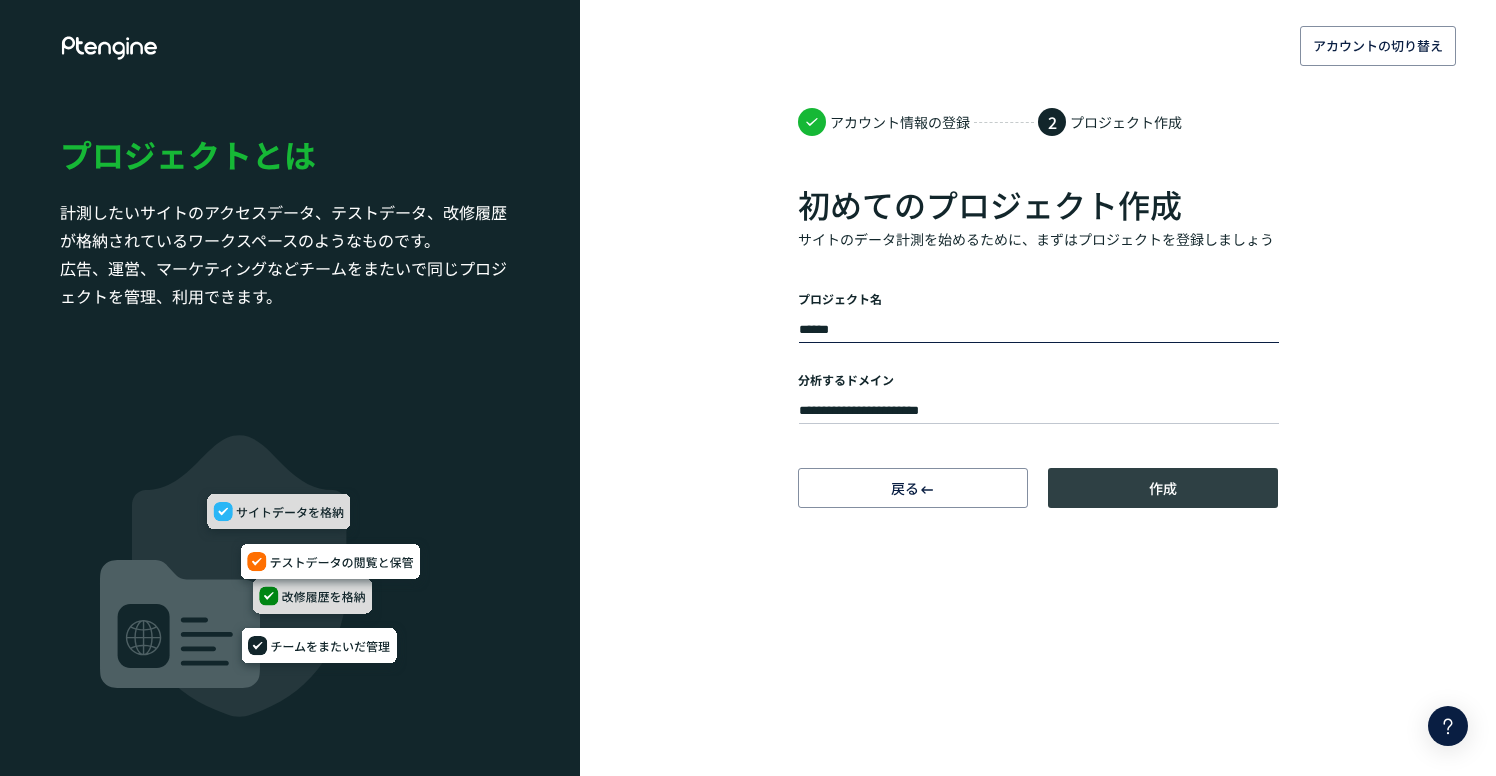 type on "******" 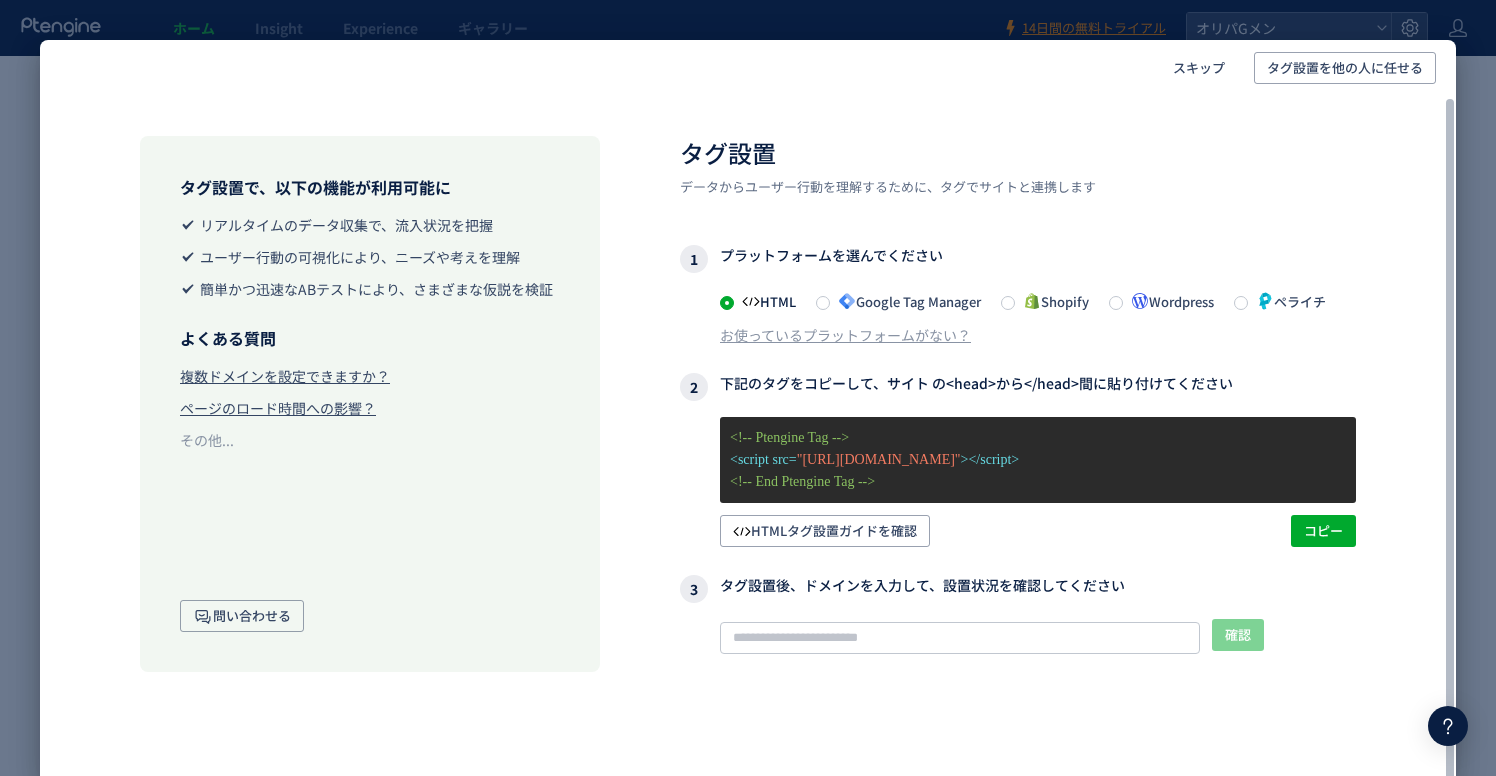 click 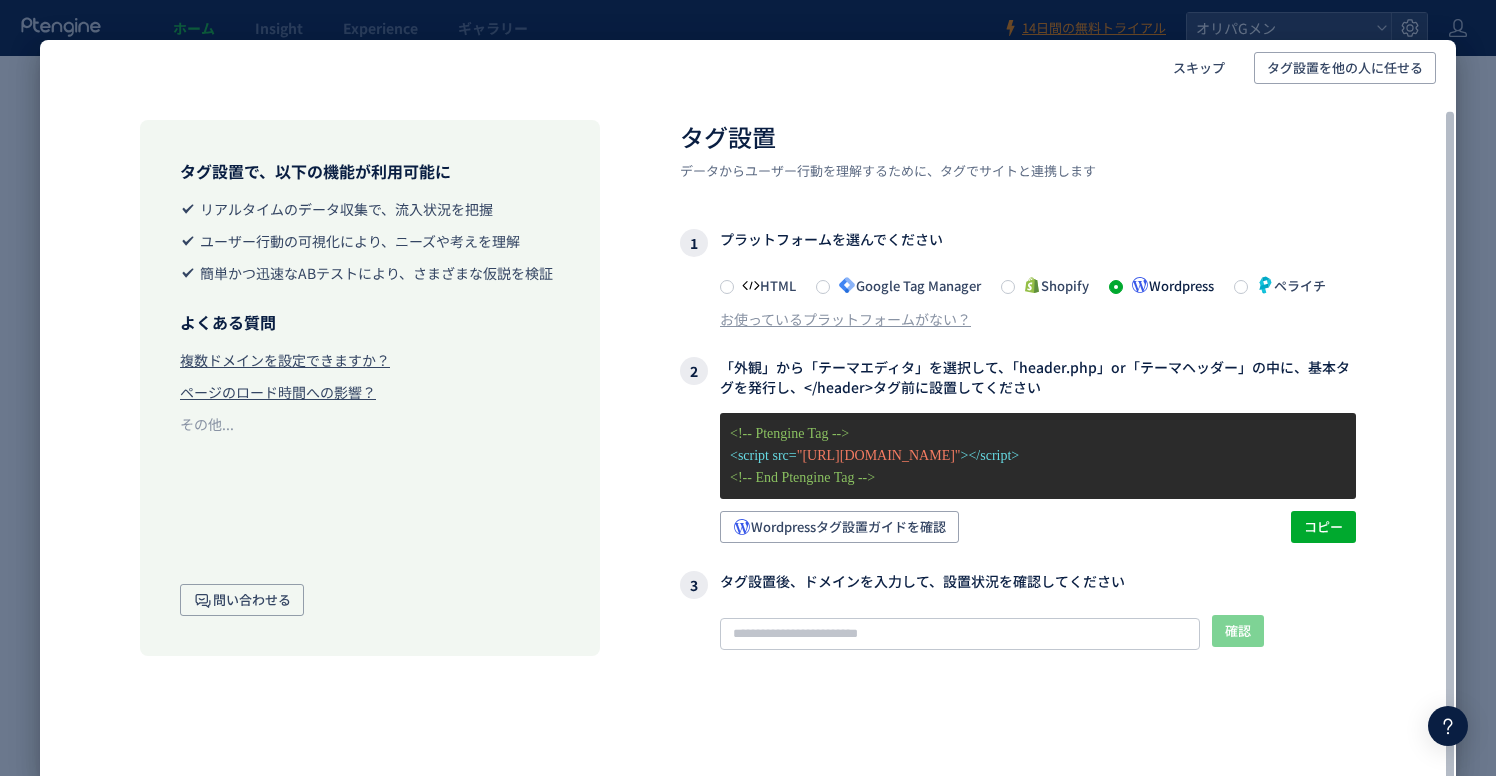 scroll, scrollTop: 24, scrollLeft: 0, axis: vertical 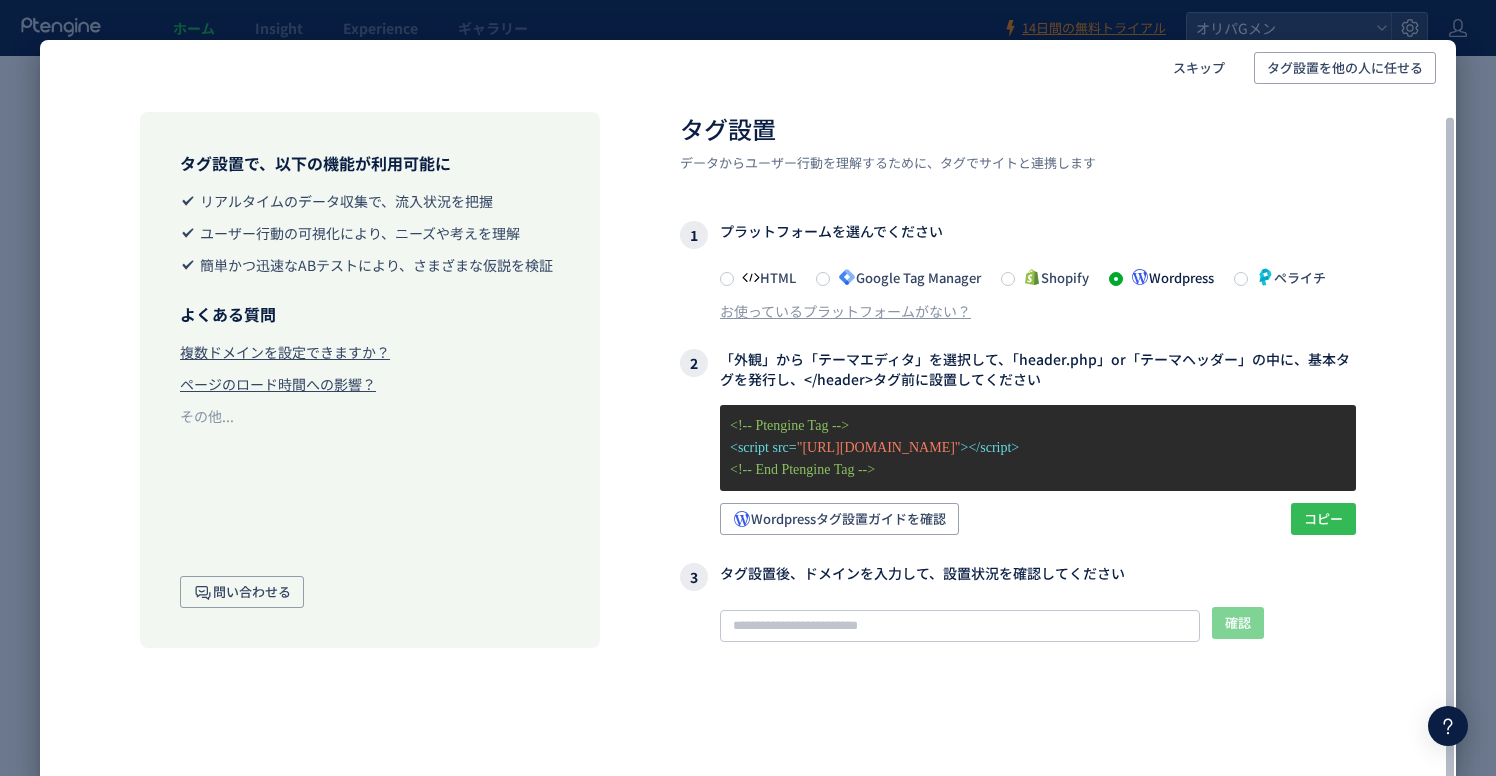 click on "コピー" at bounding box center (1323, 519) 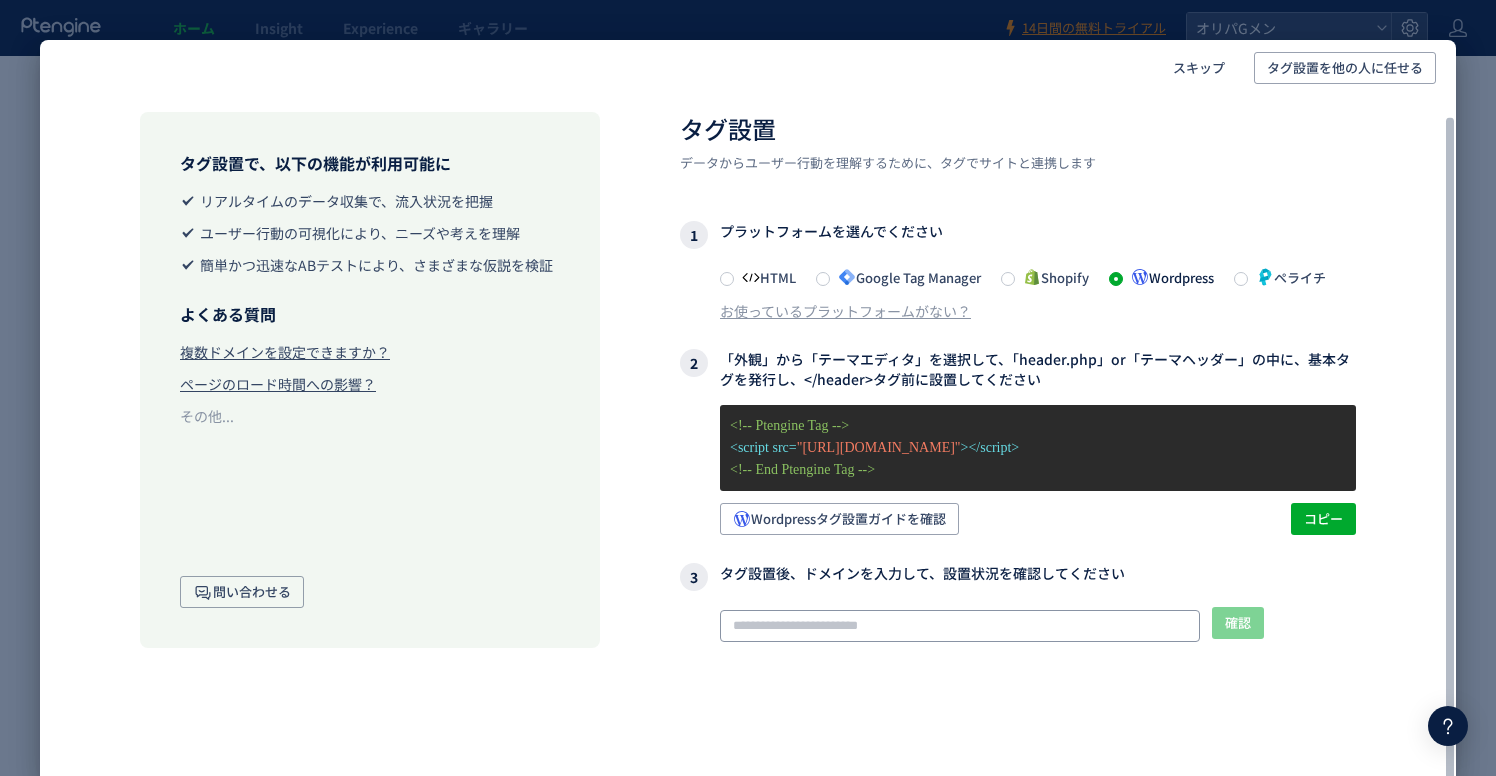 click 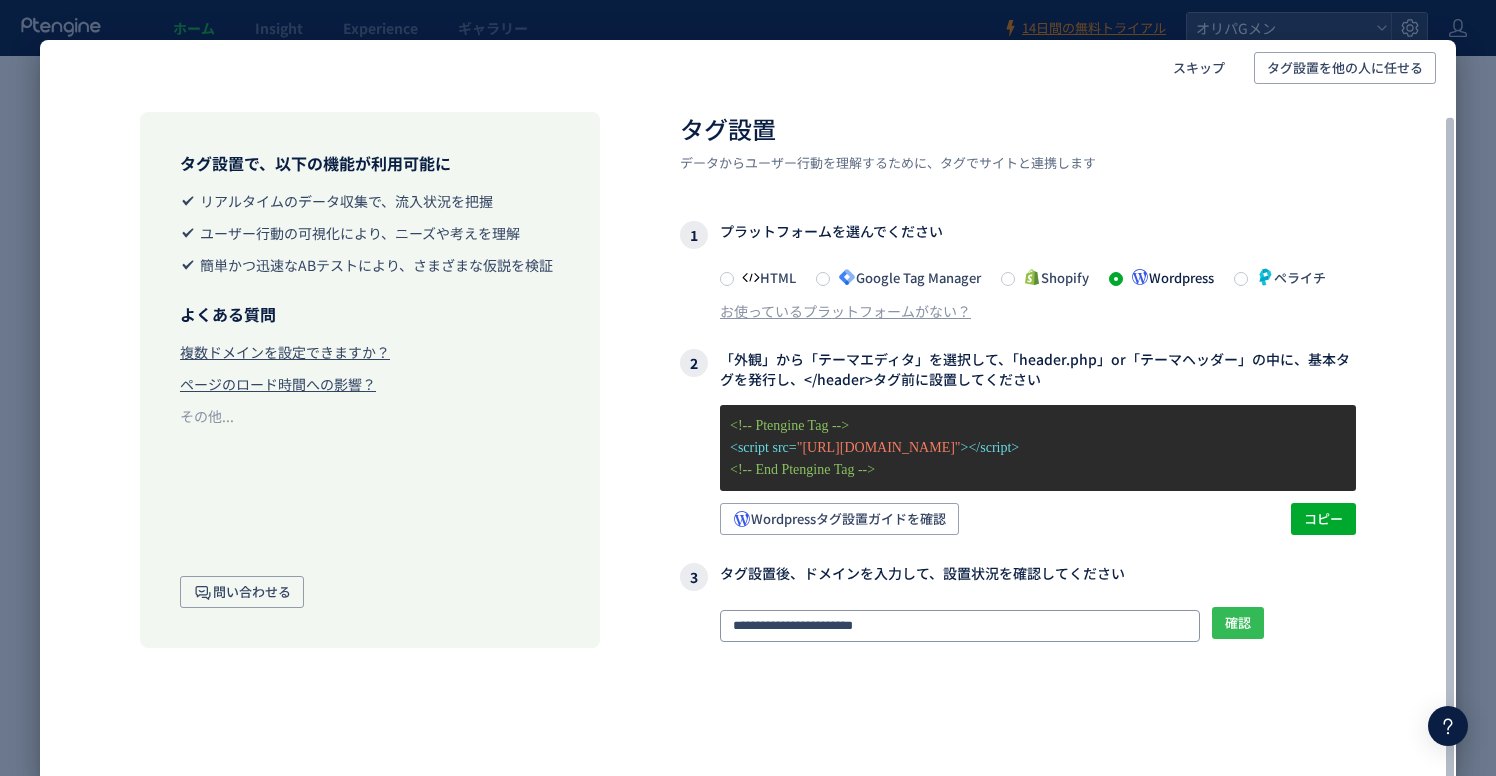 type on "**********" 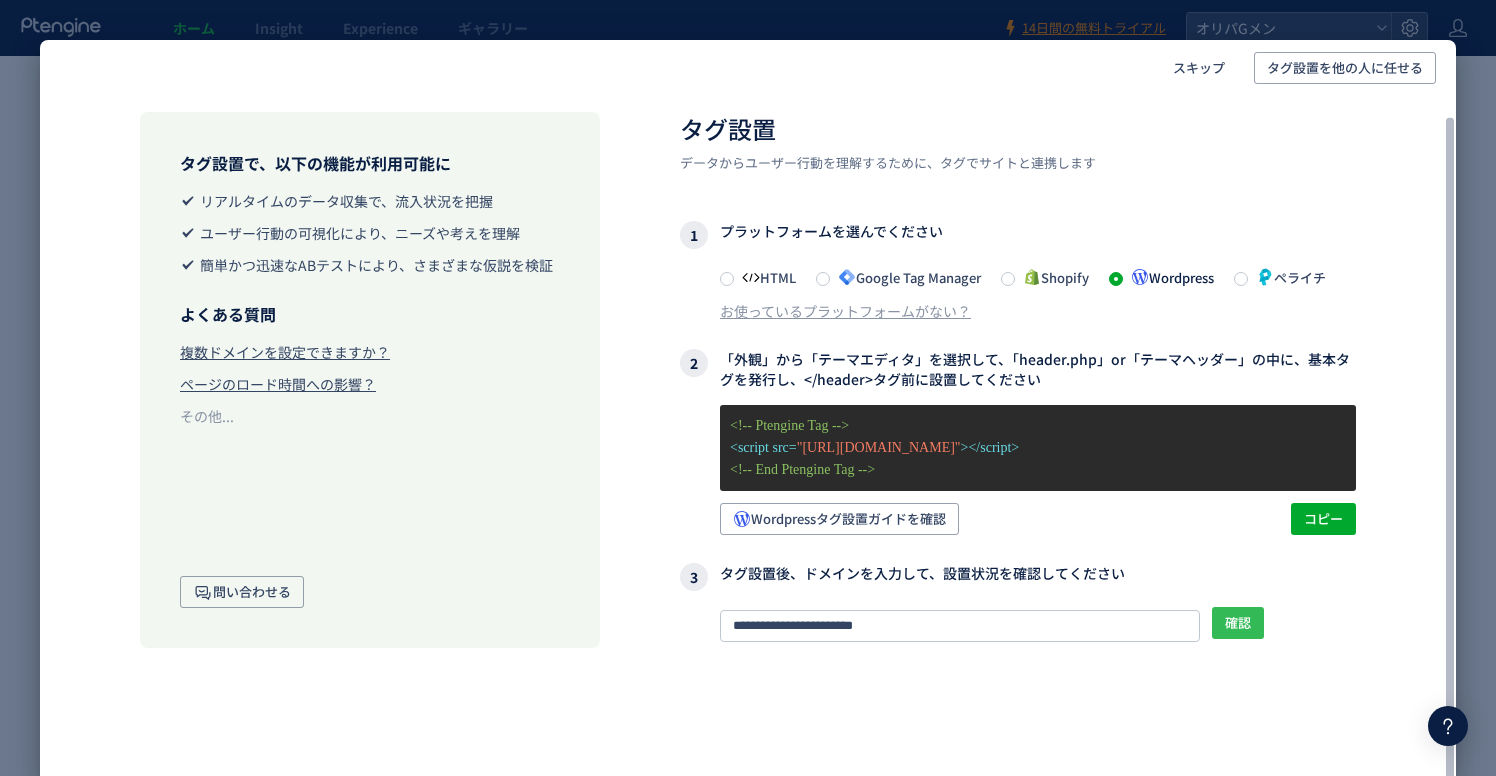 click on "確認" at bounding box center [1238, 623] 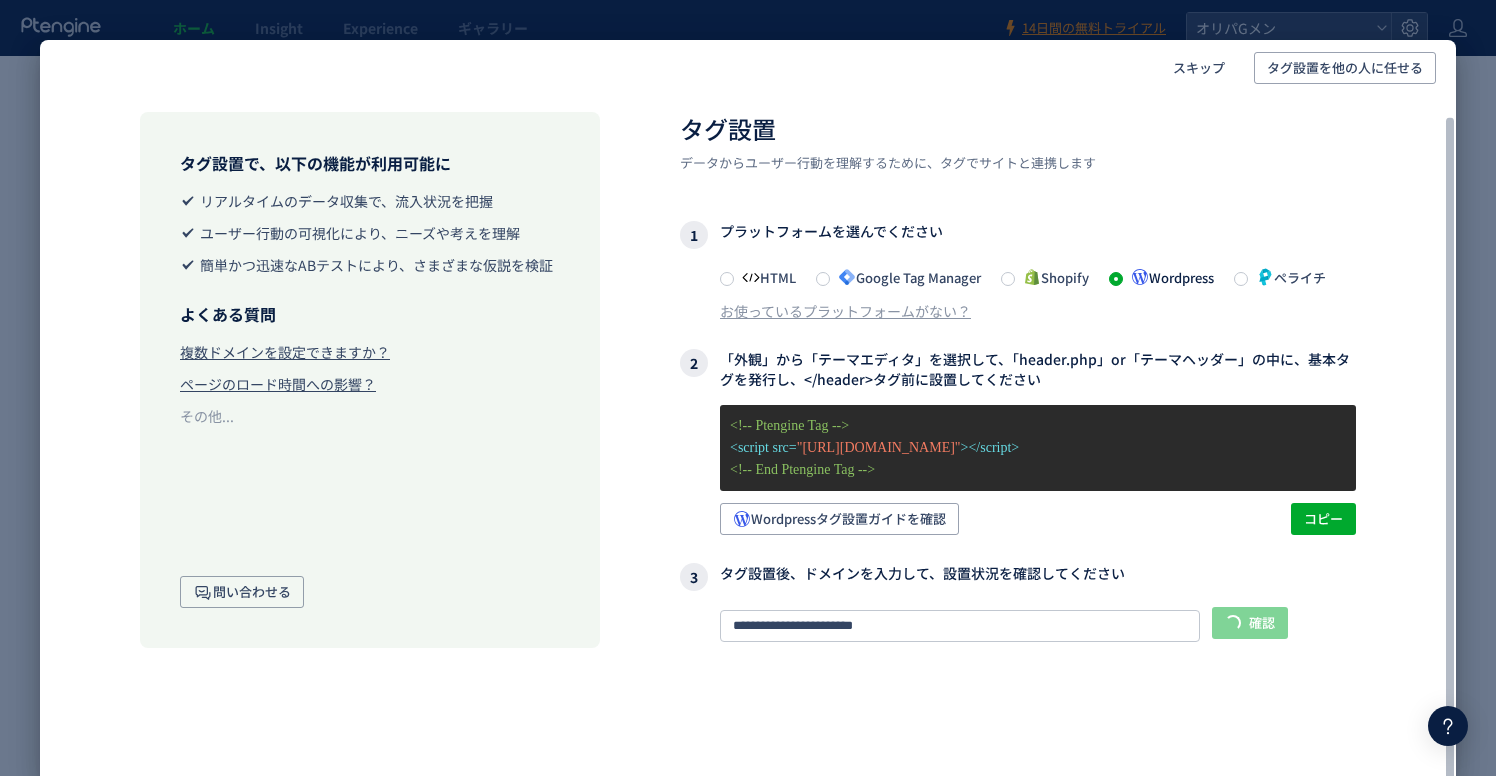 scroll, scrollTop: 2, scrollLeft: 0, axis: vertical 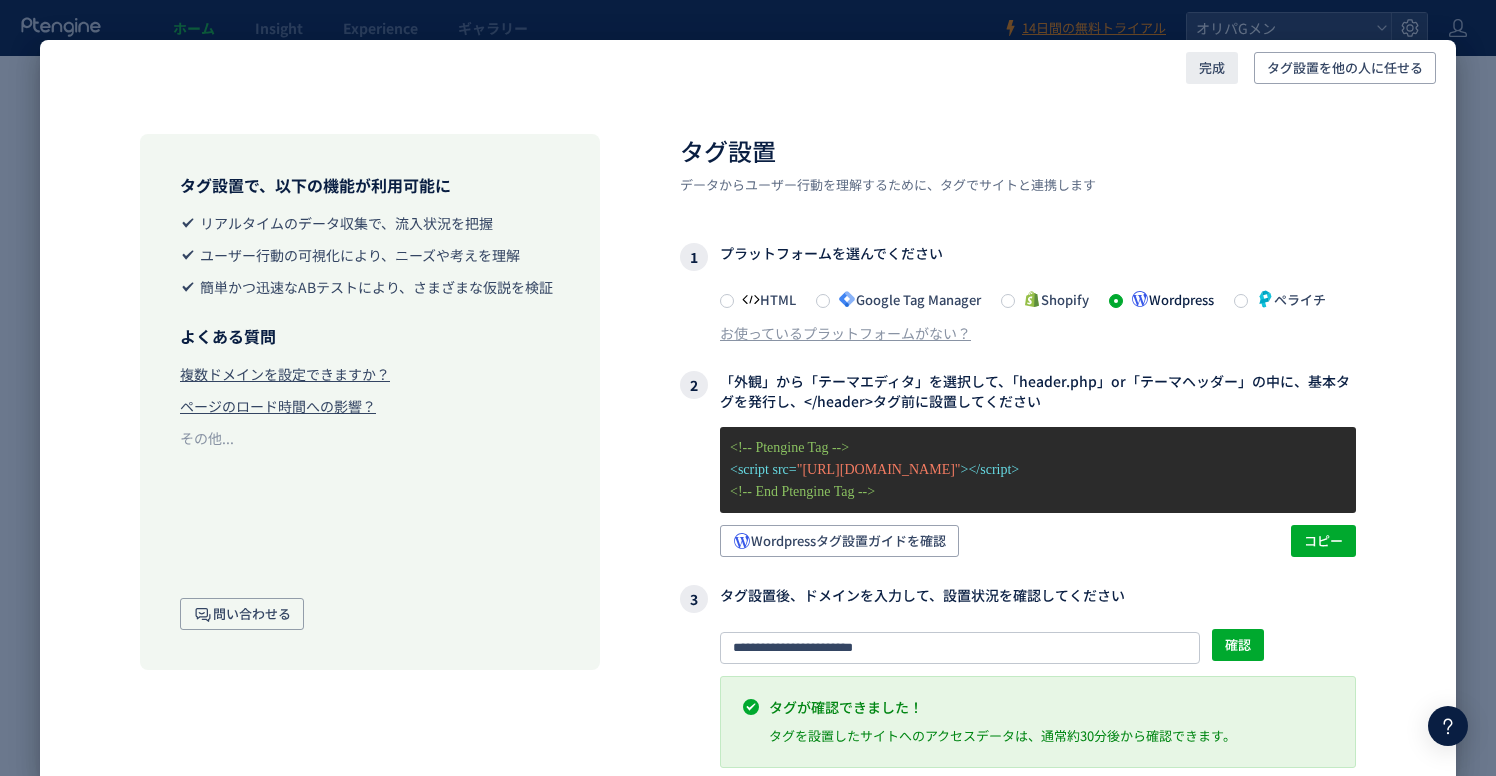 drag, startPoint x: 1210, startPoint y: 73, endPoint x: 1234, endPoint y: 99, distance: 35.383614 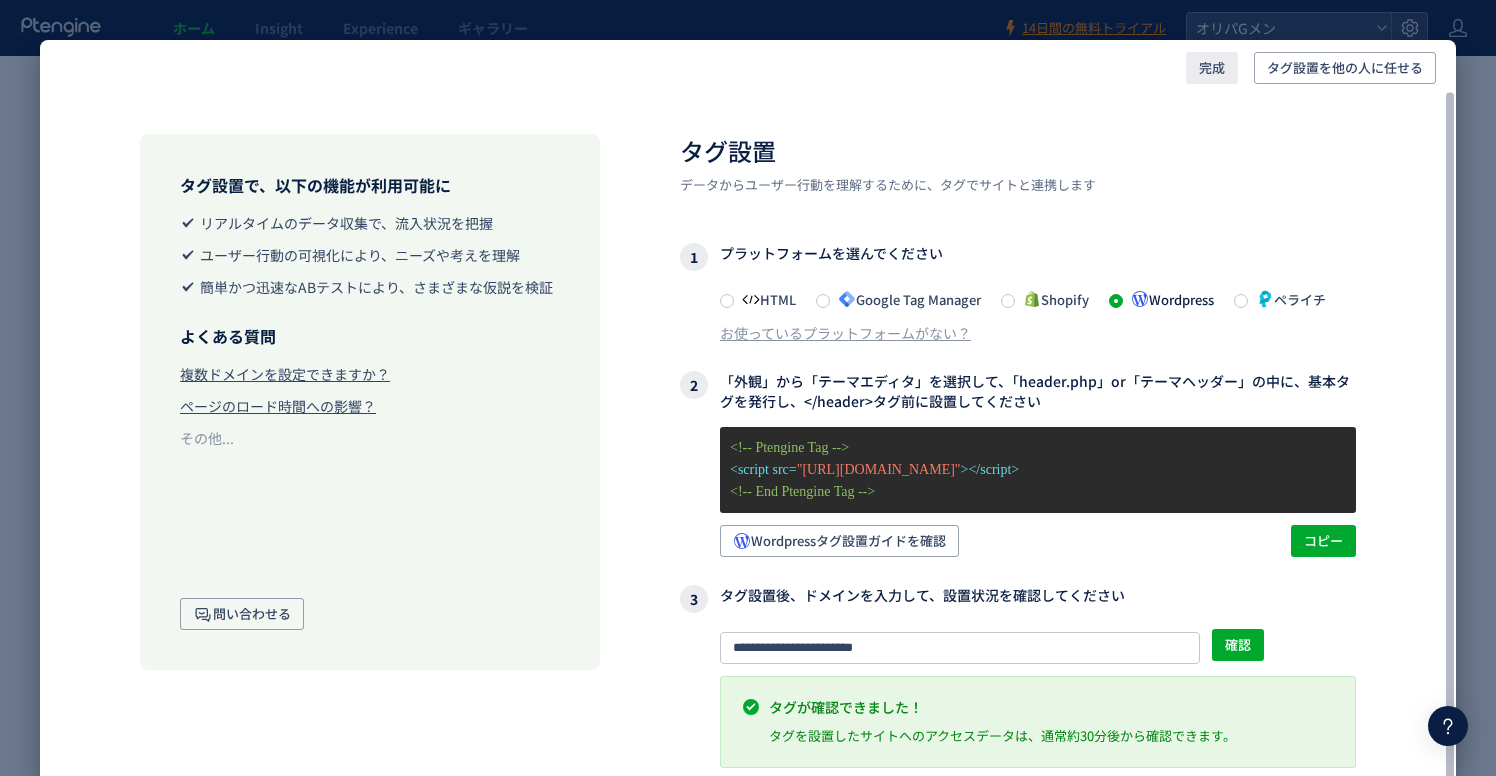 click on "完成" at bounding box center [1212, 68] 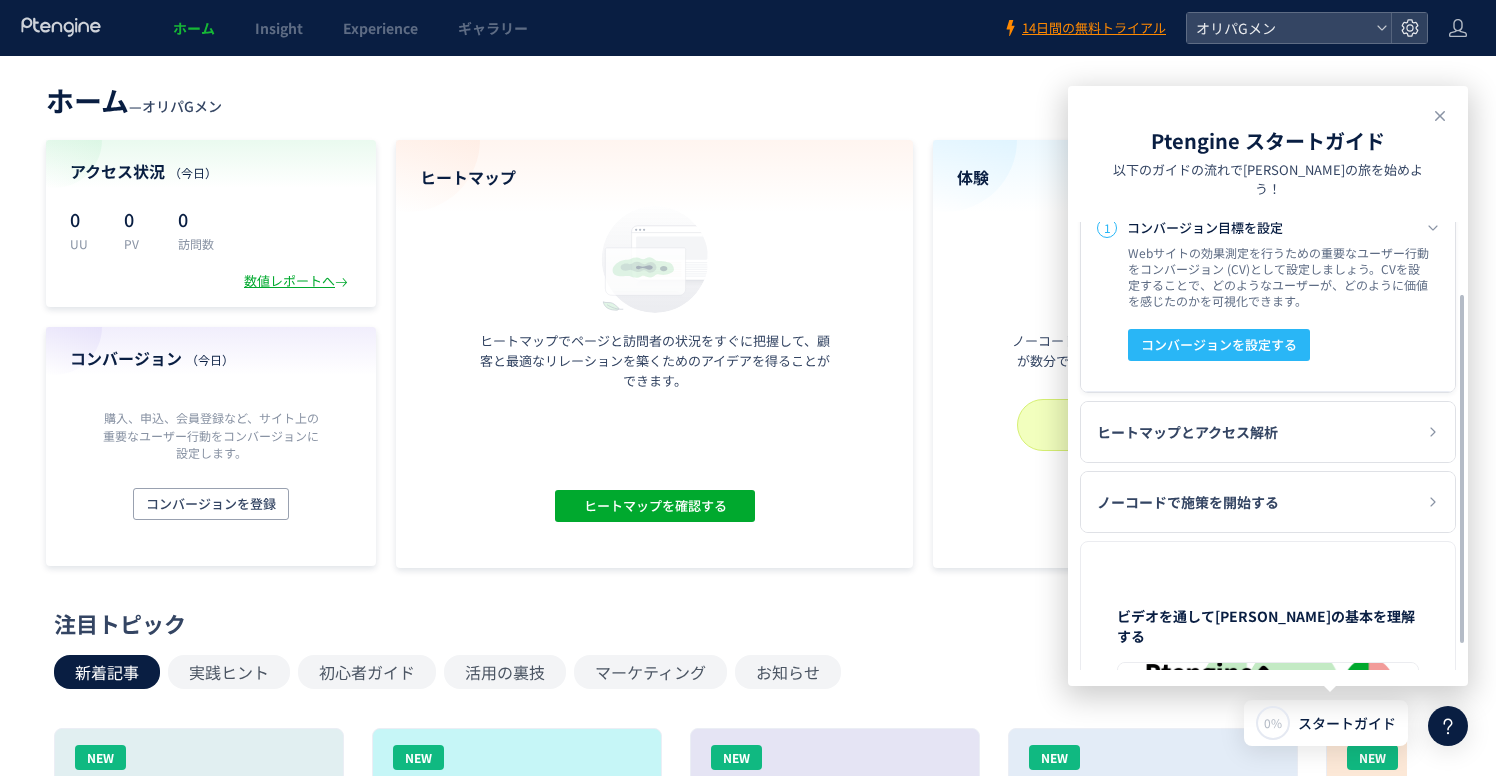 scroll, scrollTop: 0, scrollLeft: 0, axis: both 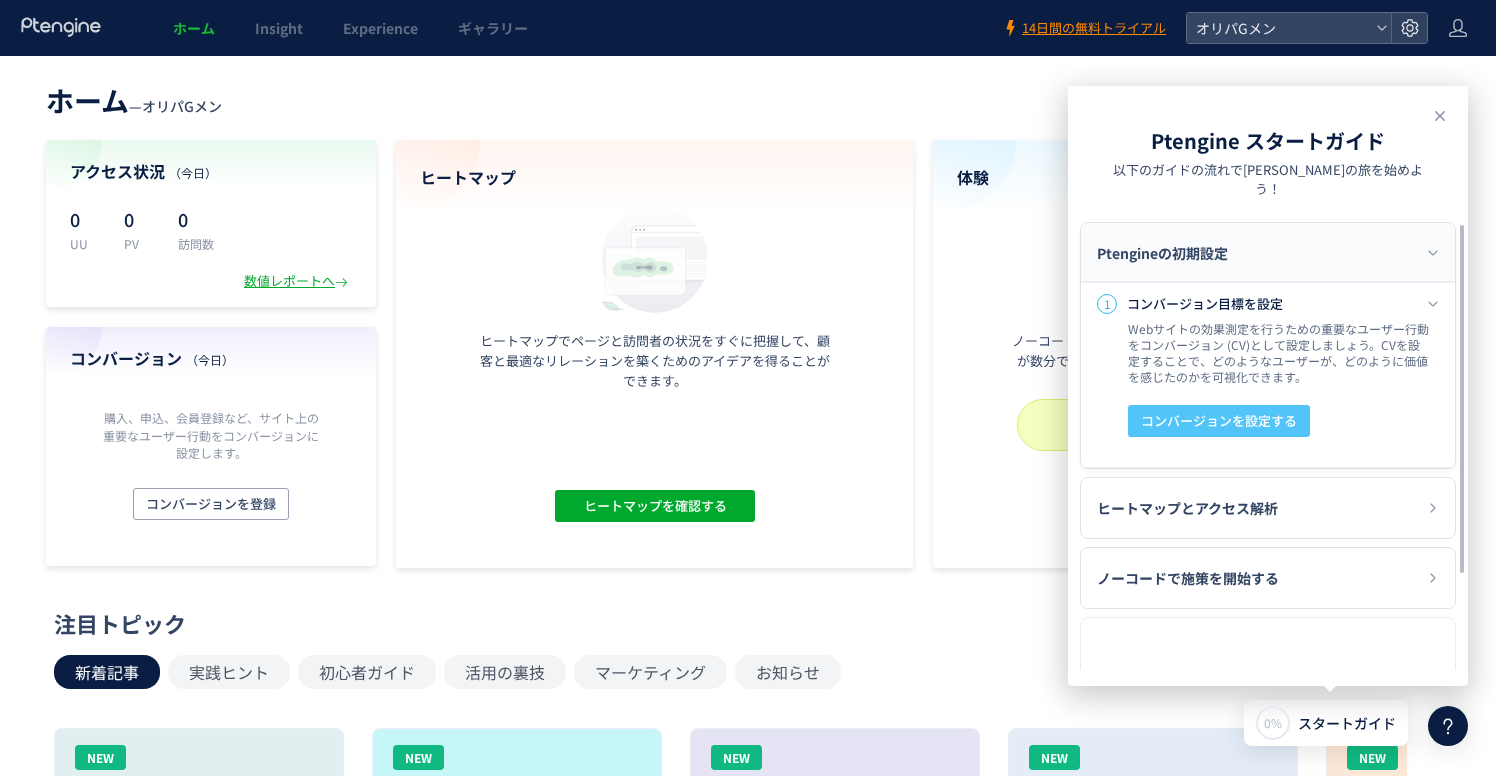 click on "コンバージョンを設定する" at bounding box center (1219, 421) 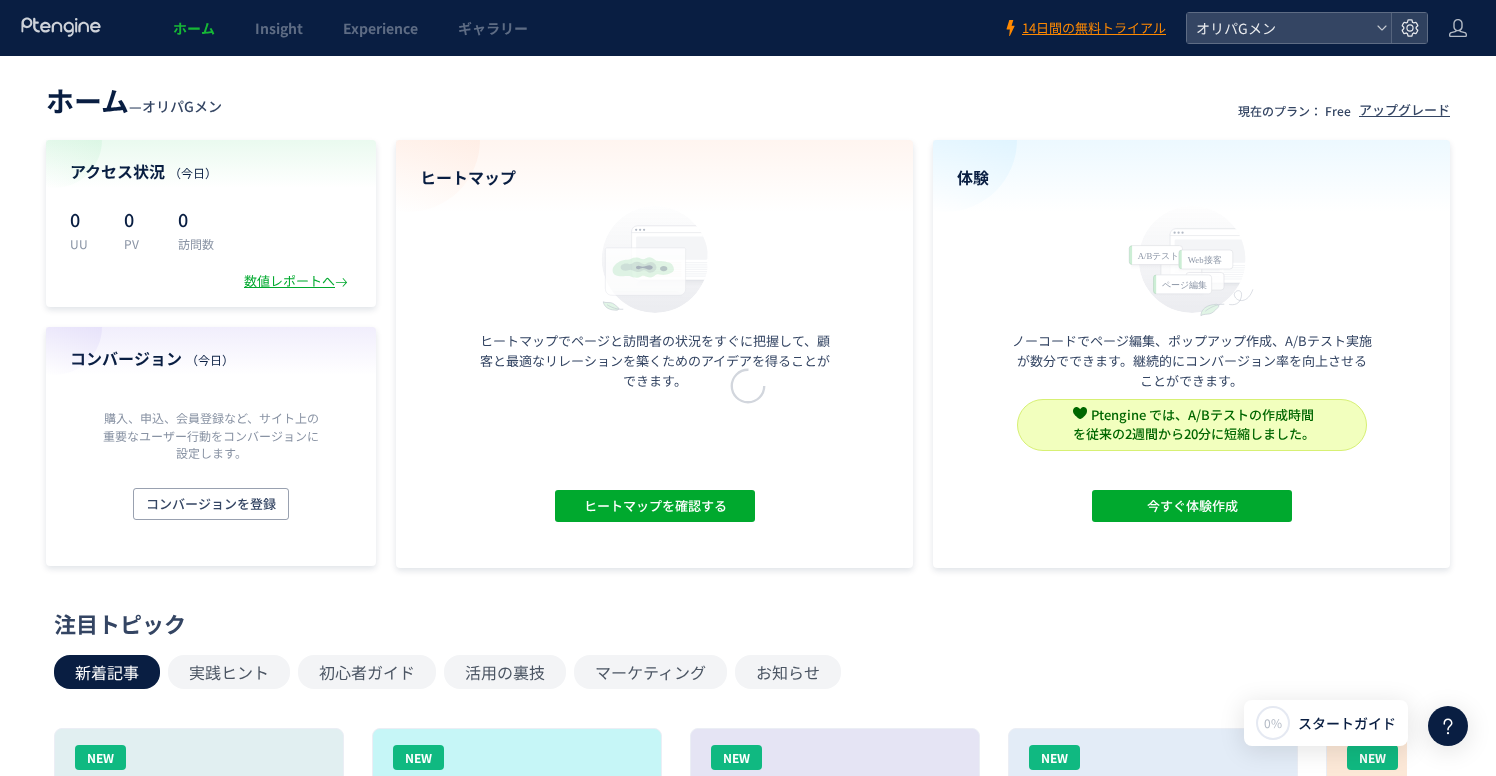 scroll, scrollTop: 0, scrollLeft: 0, axis: both 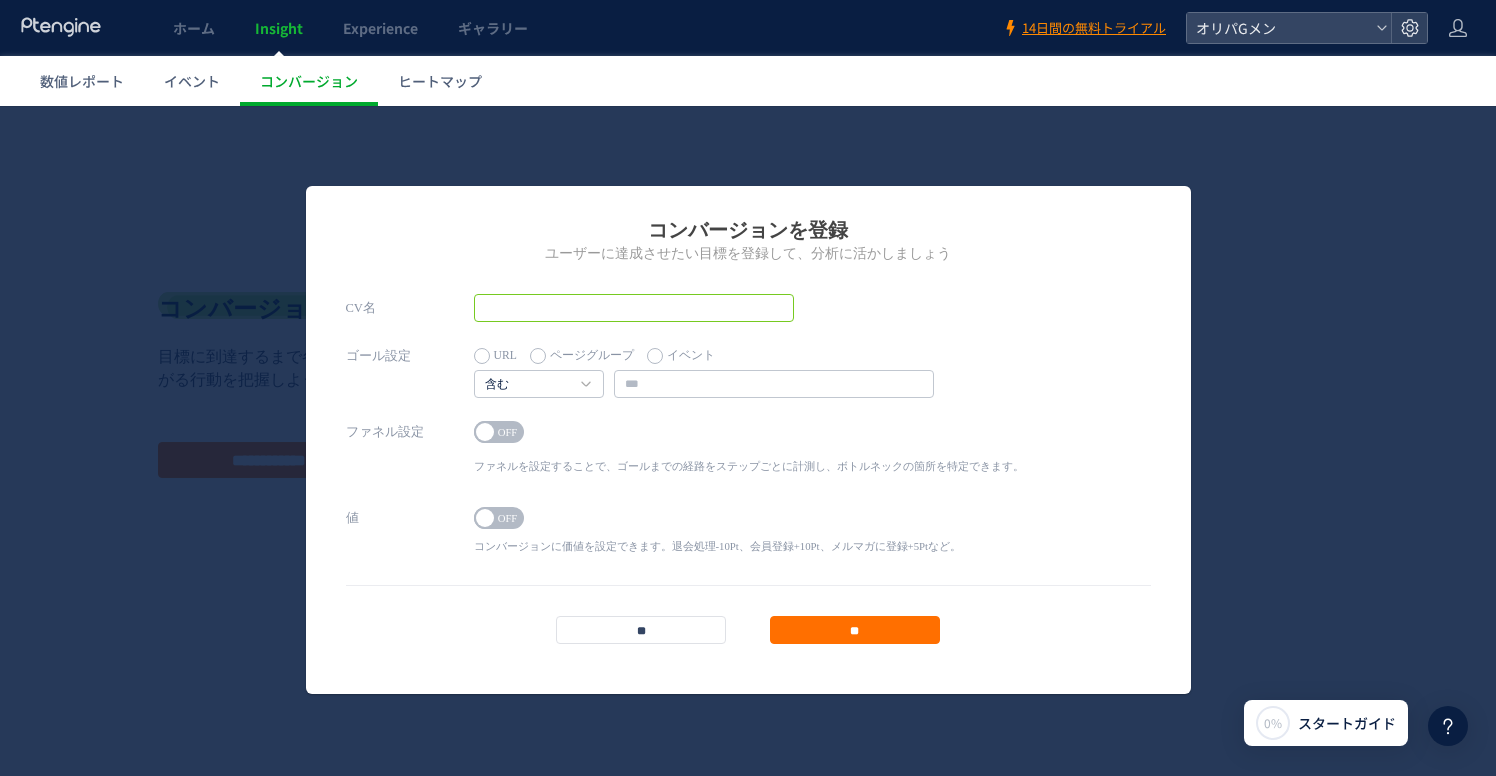 click at bounding box center (634, 308) 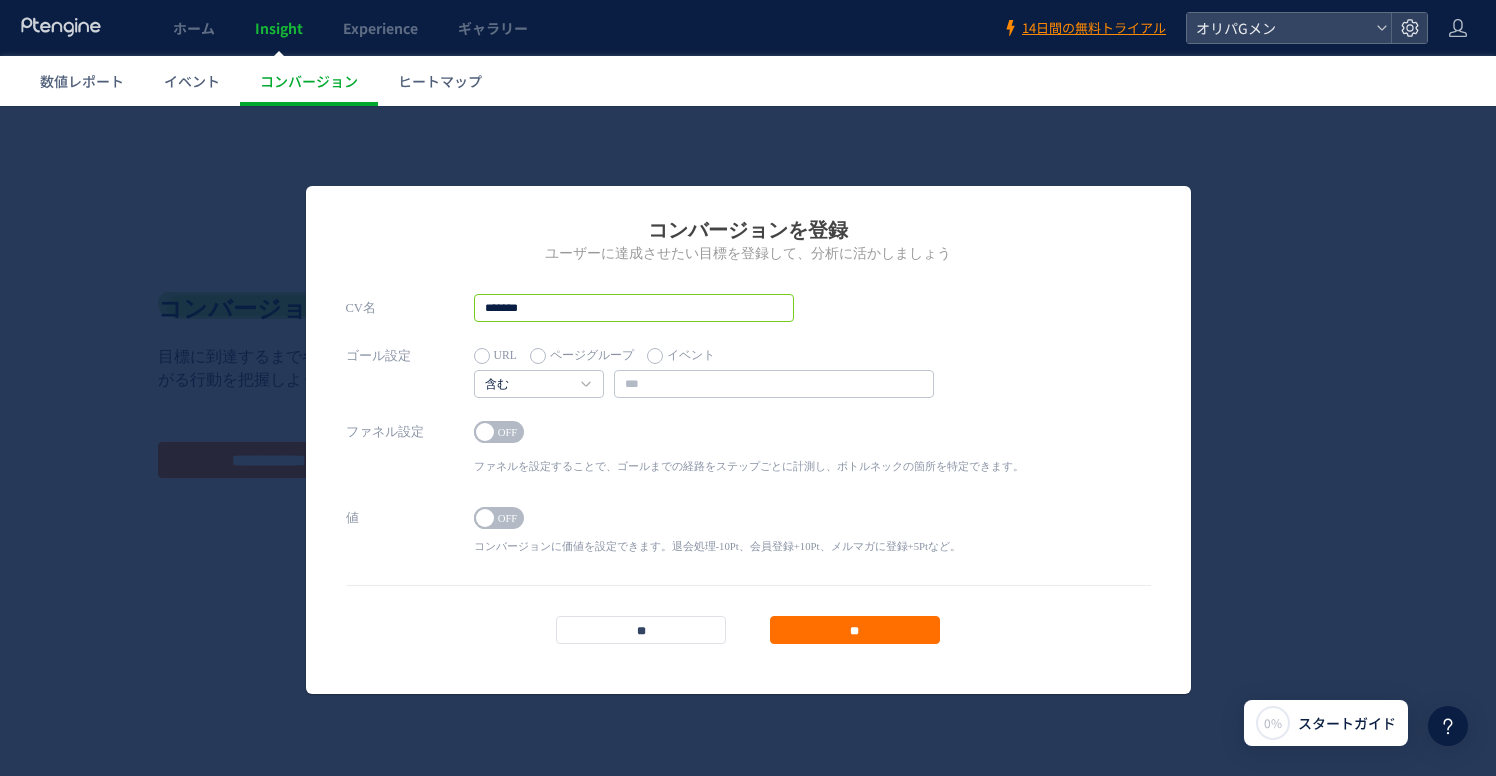 type on "*******" 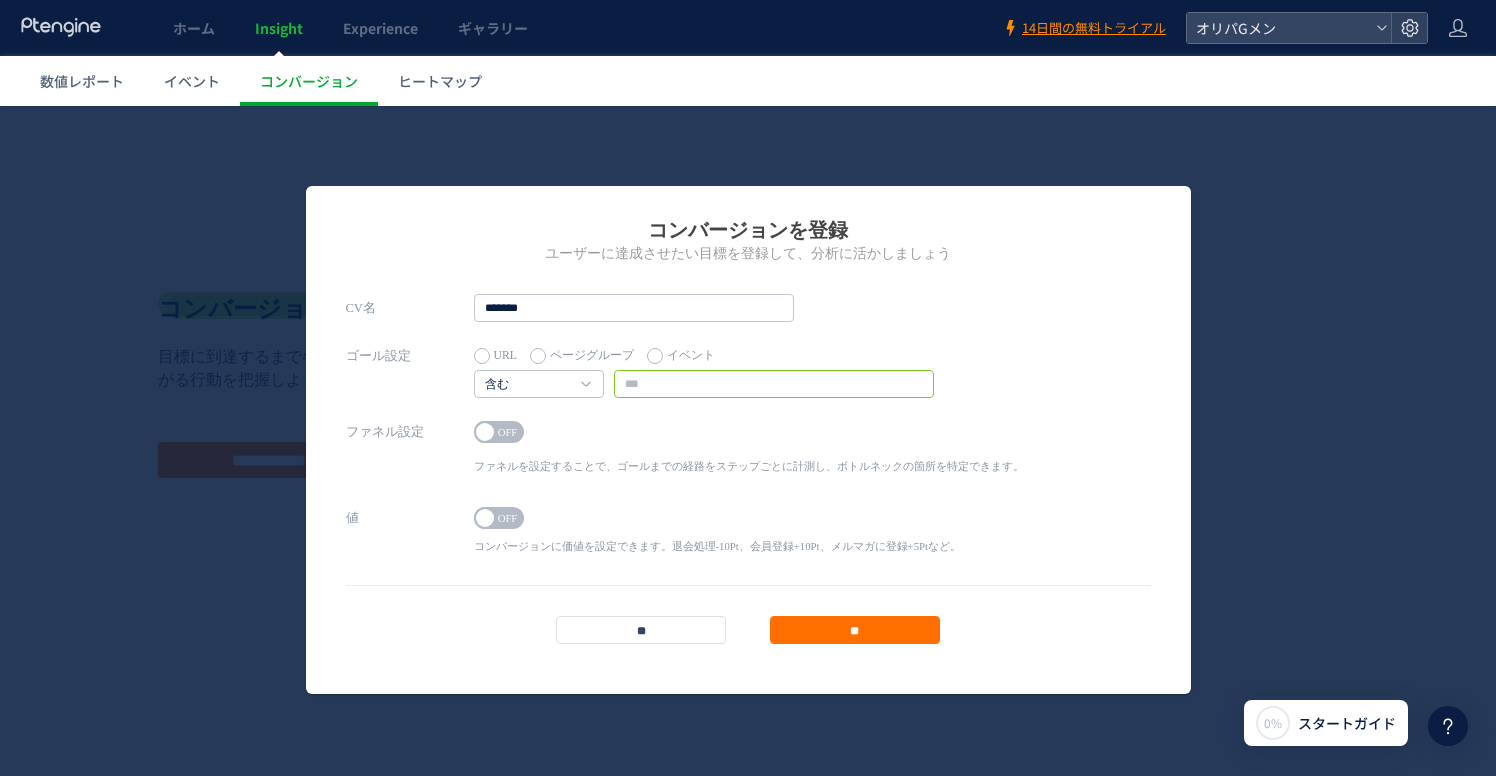click at bounding box center [774, 384] 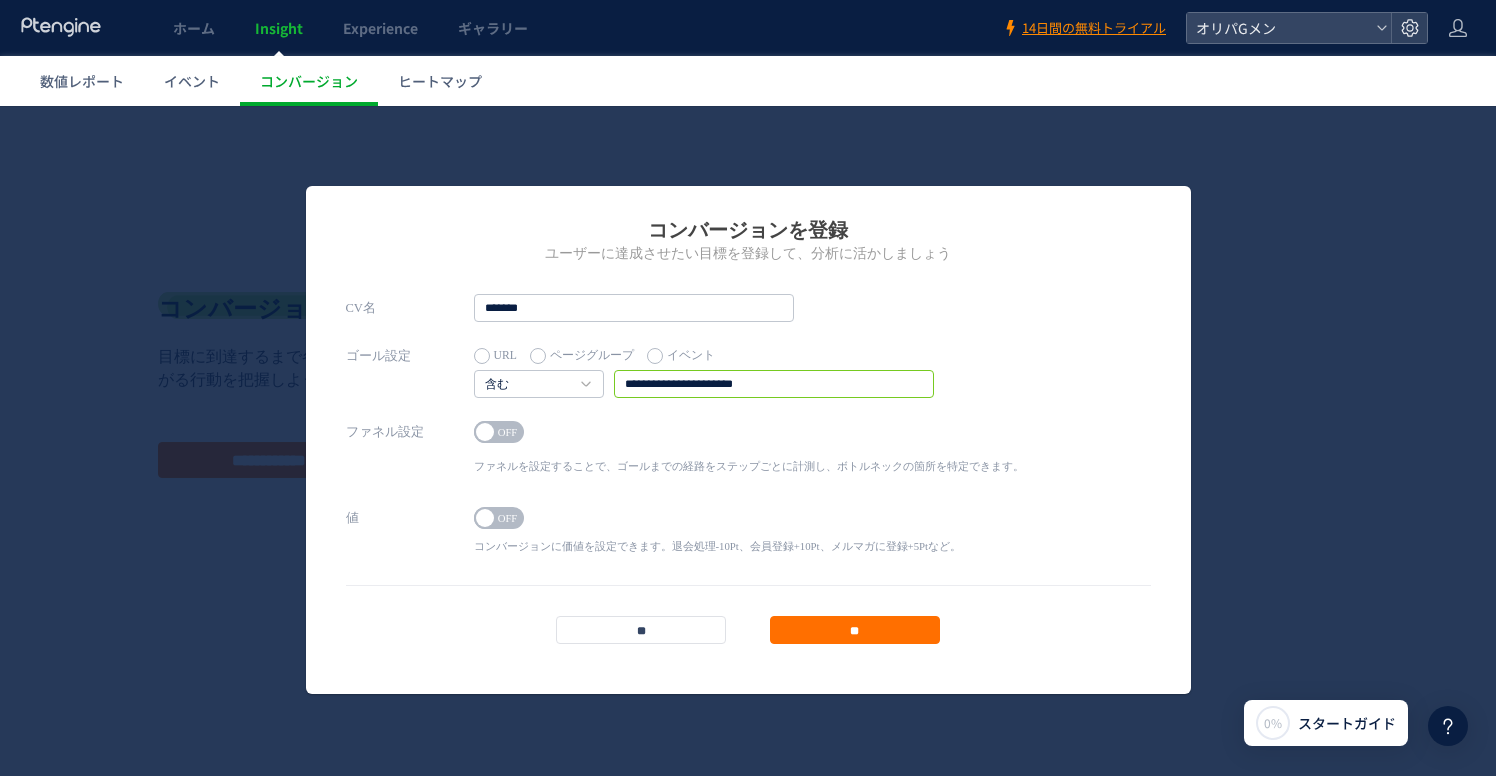 type on "**********" 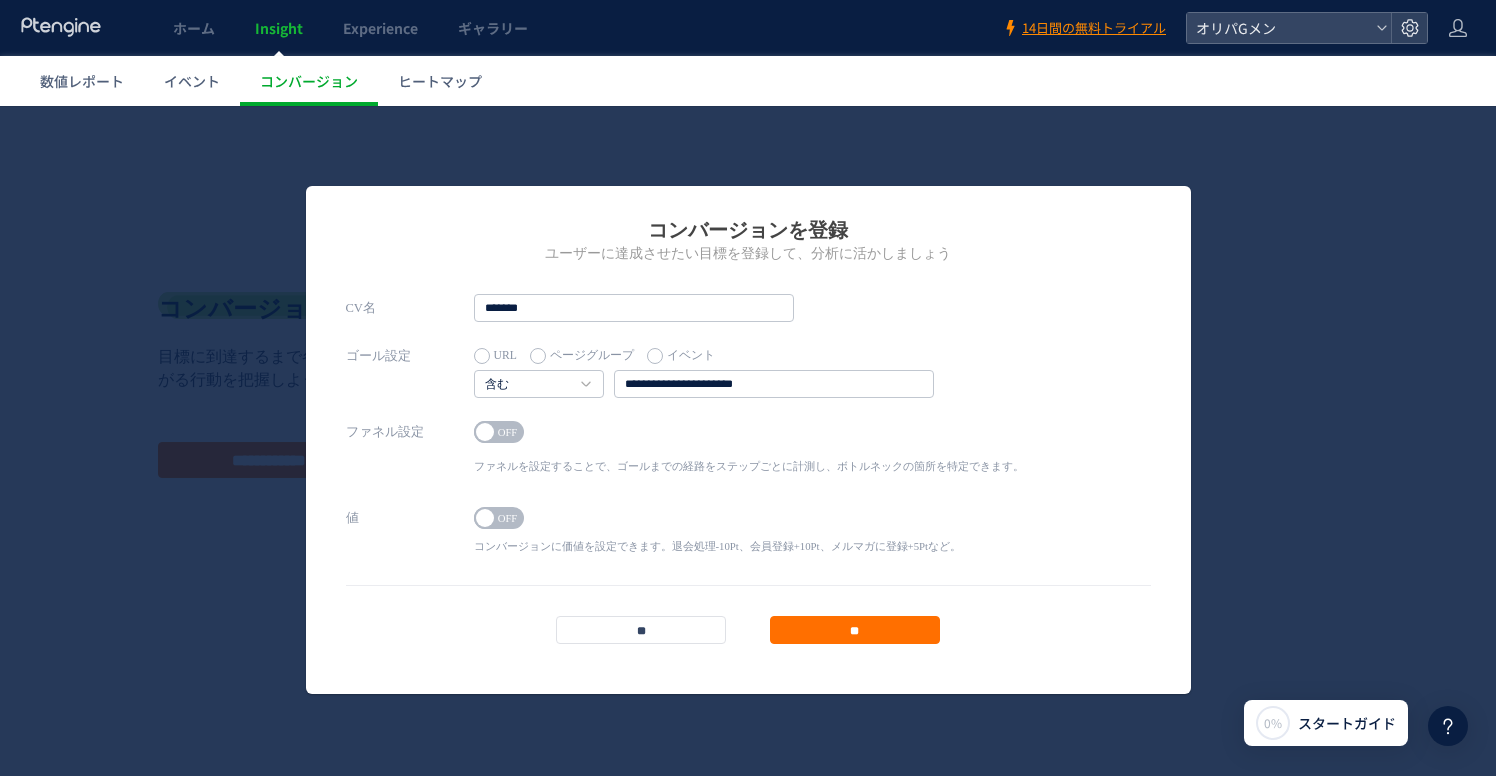 click on "ON
OFF
ファネルを設定することで、ゴールまでの経路をステップごとに計測し、ボトルネックの箇所を特定できます。
1
URL ページグループ" at bounding box center [749, 451] 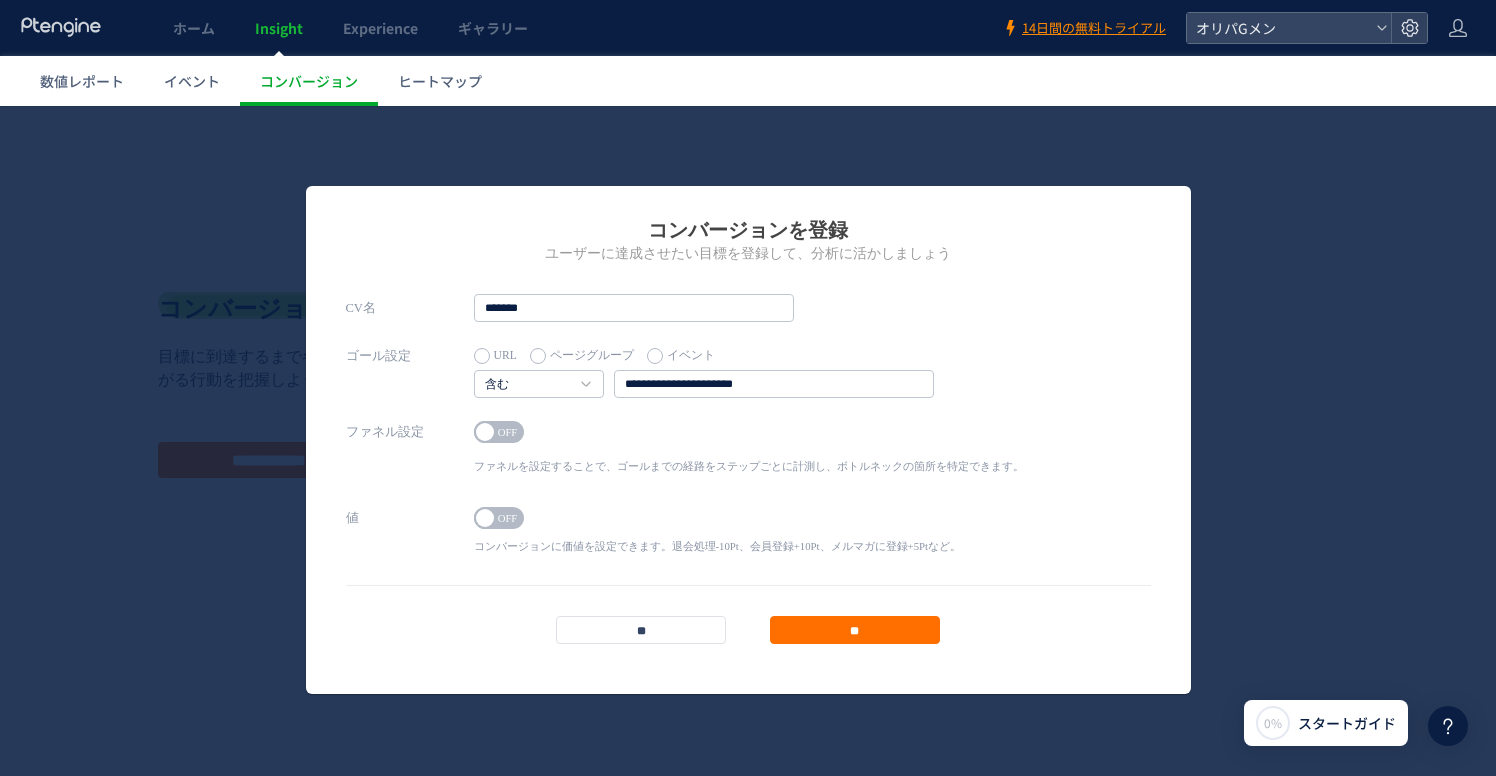 click at bounding box center (485, 432) 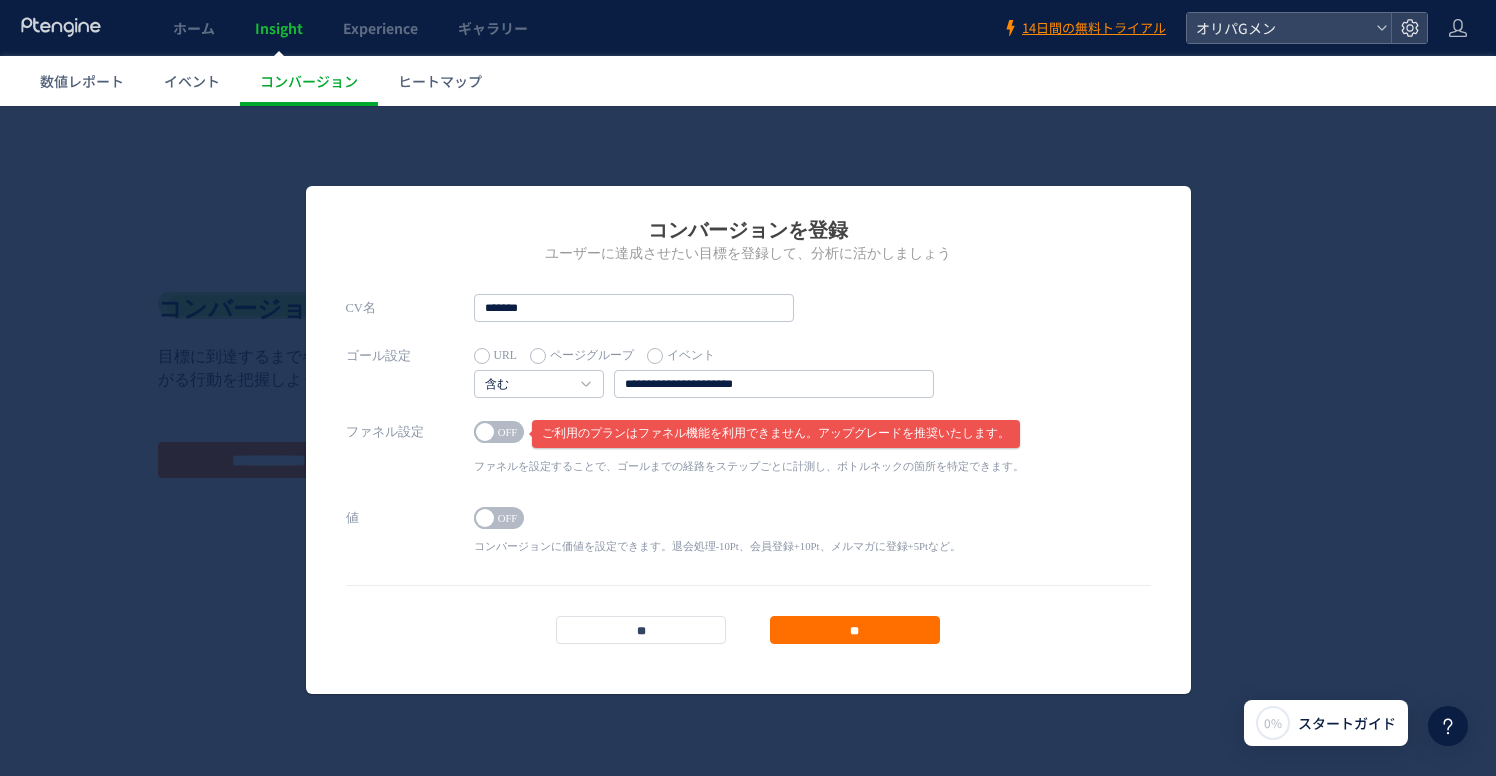 drag, startPoint x: 609, startPoint y: 476, endPoint x: 616, endPoint y: 487, distance: 13.038404 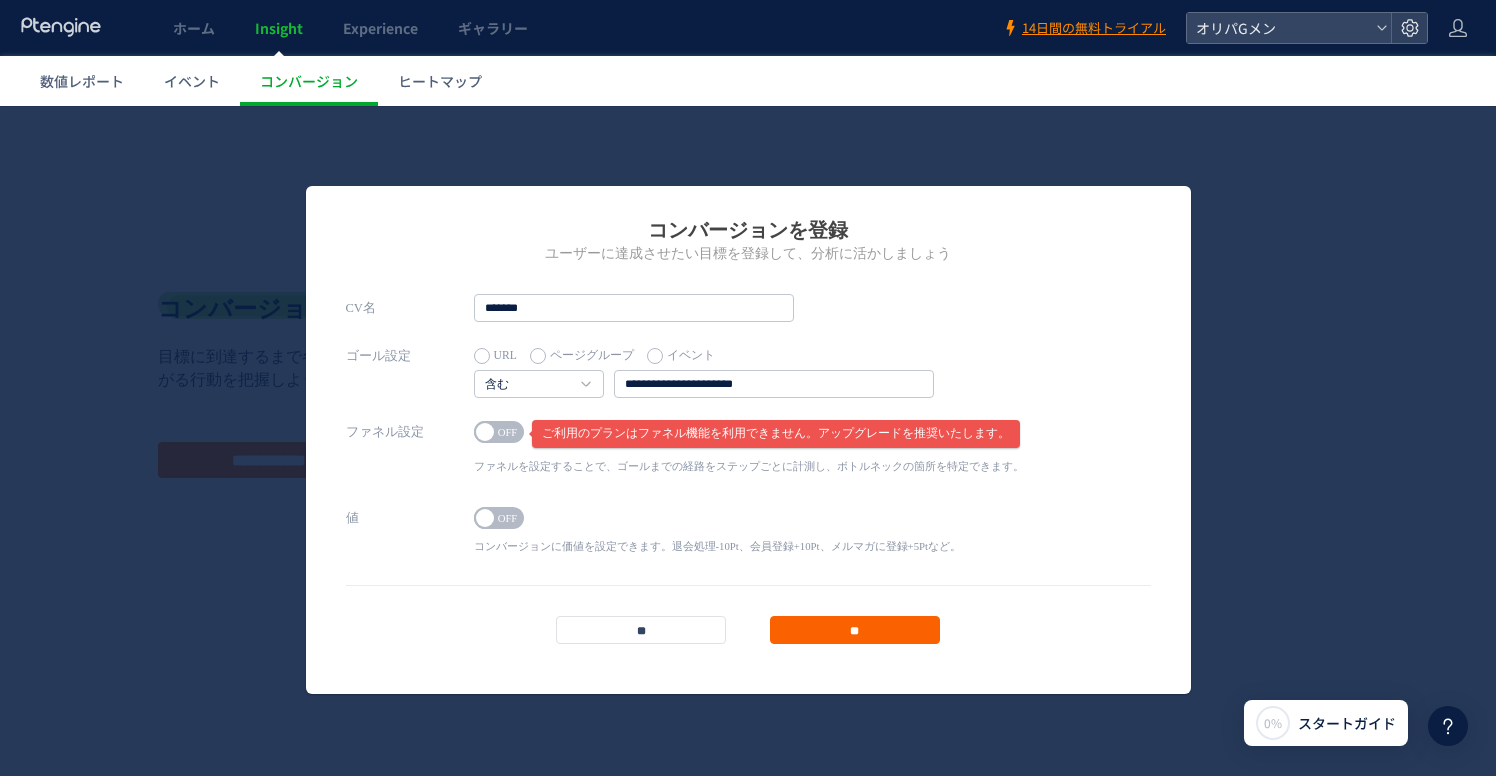 click on "**" at bounding box center [855, 630] 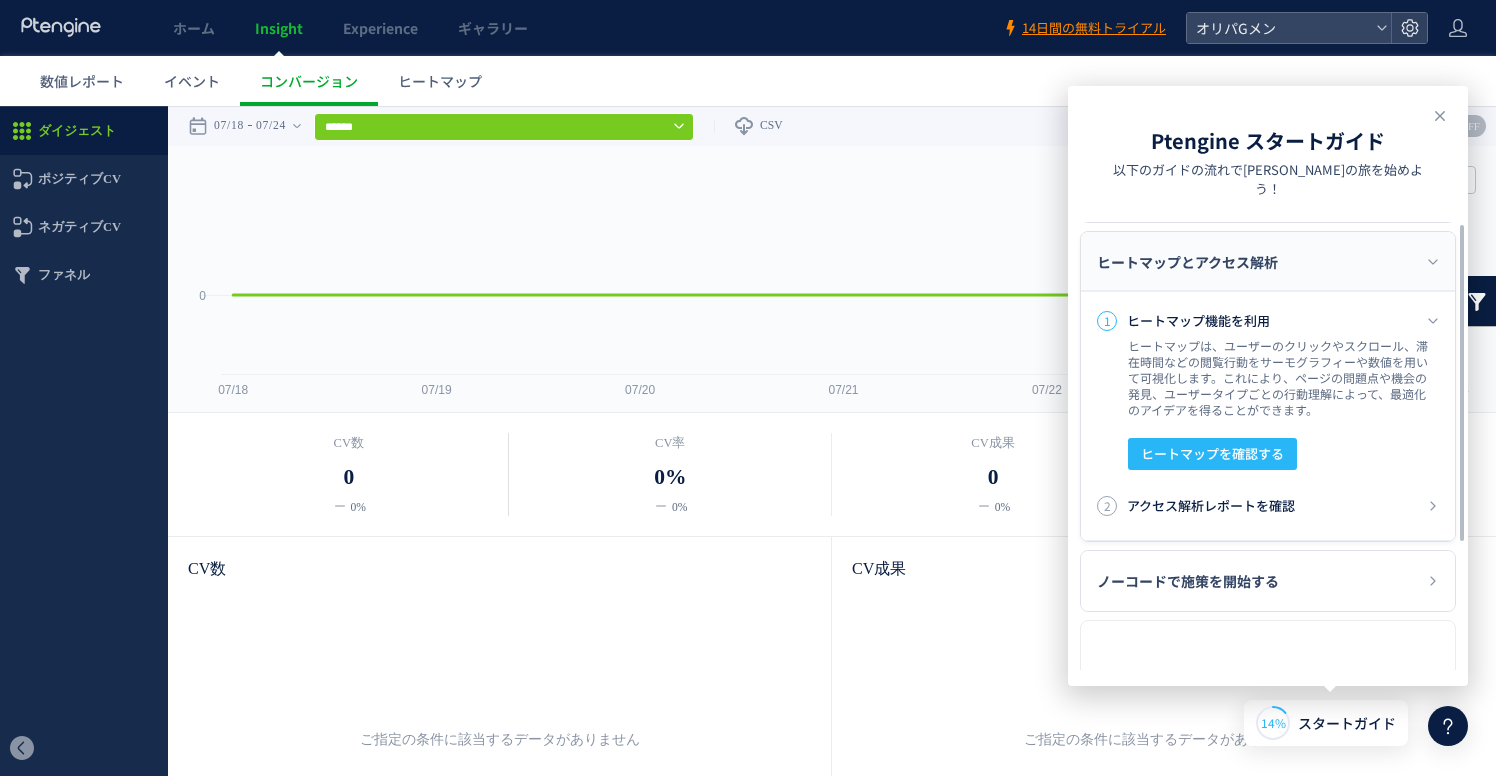 scroll, scrollTop: 0, scrollLeft: 0, axis: both 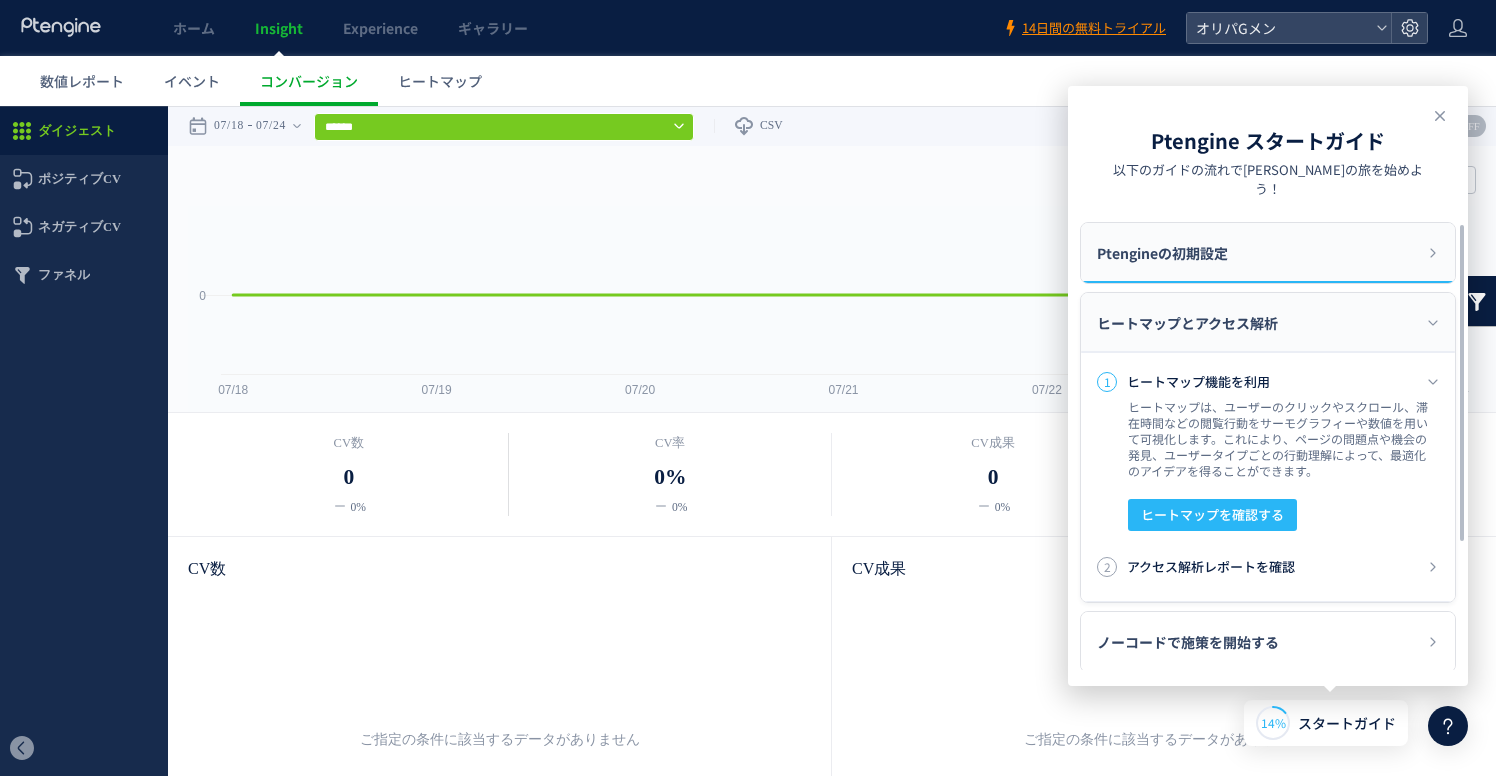 click on "Ptengineの初期設定" 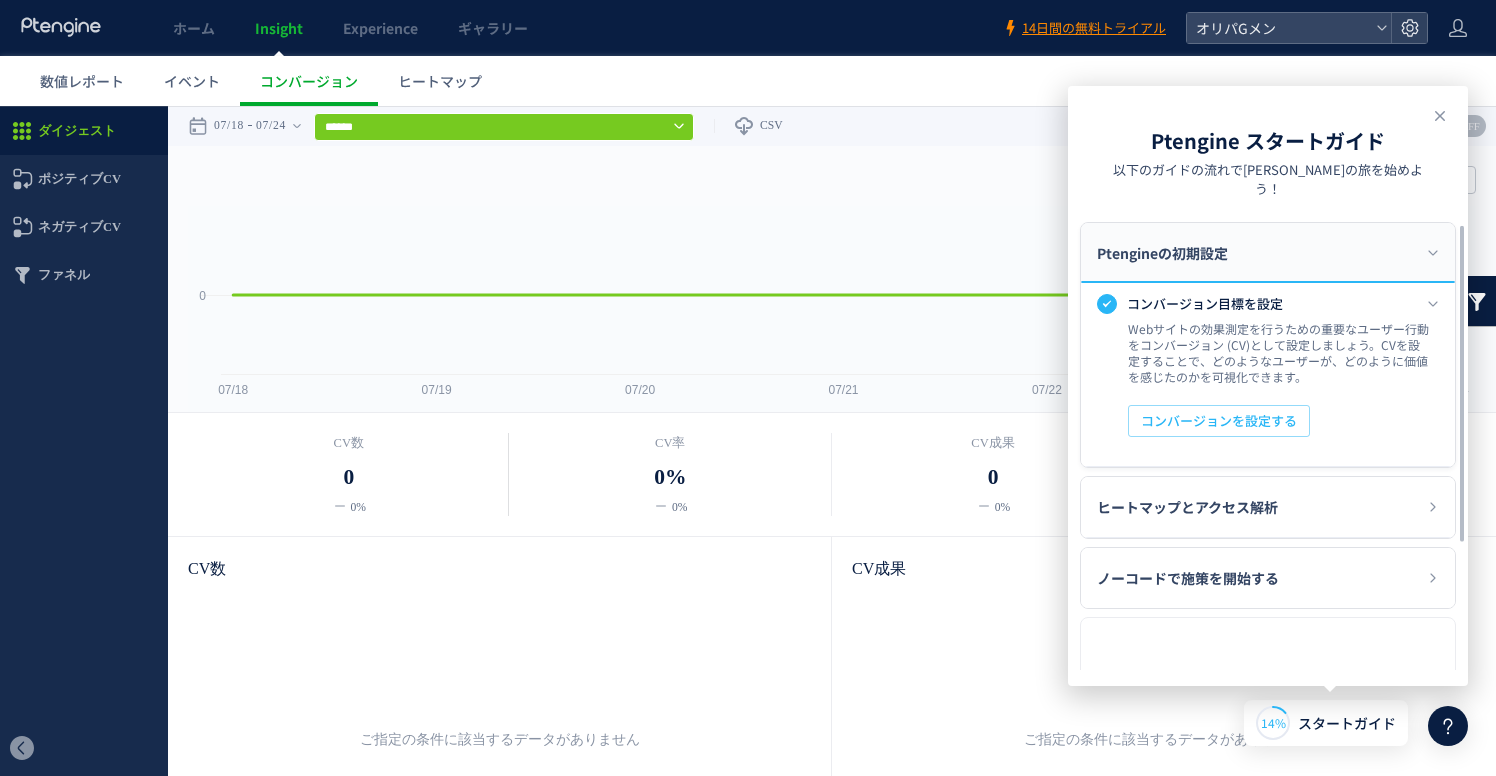scroll, scrollTop: 1, scrollLeft: 0, axis: vertical 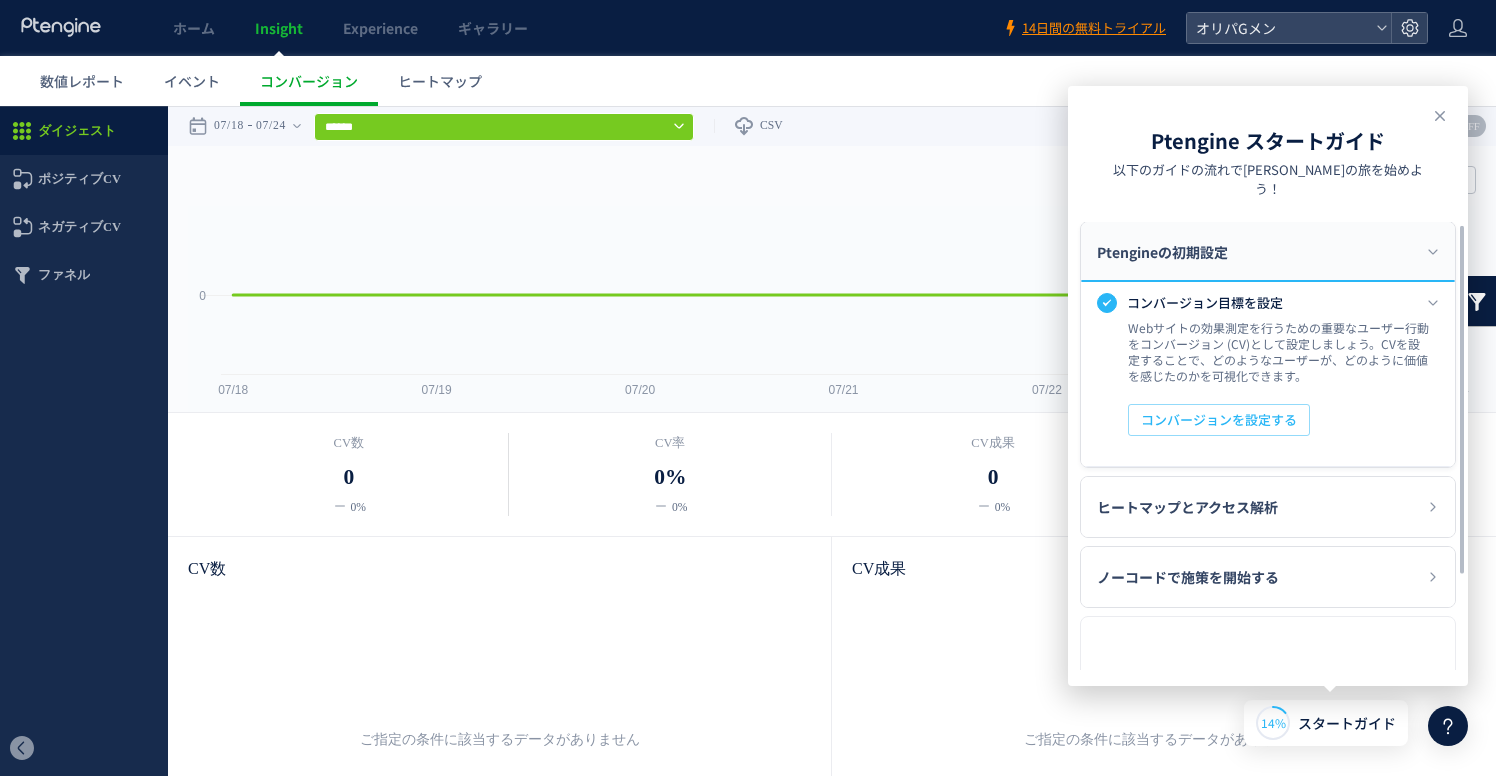 click on "Ptengineの初期設定" 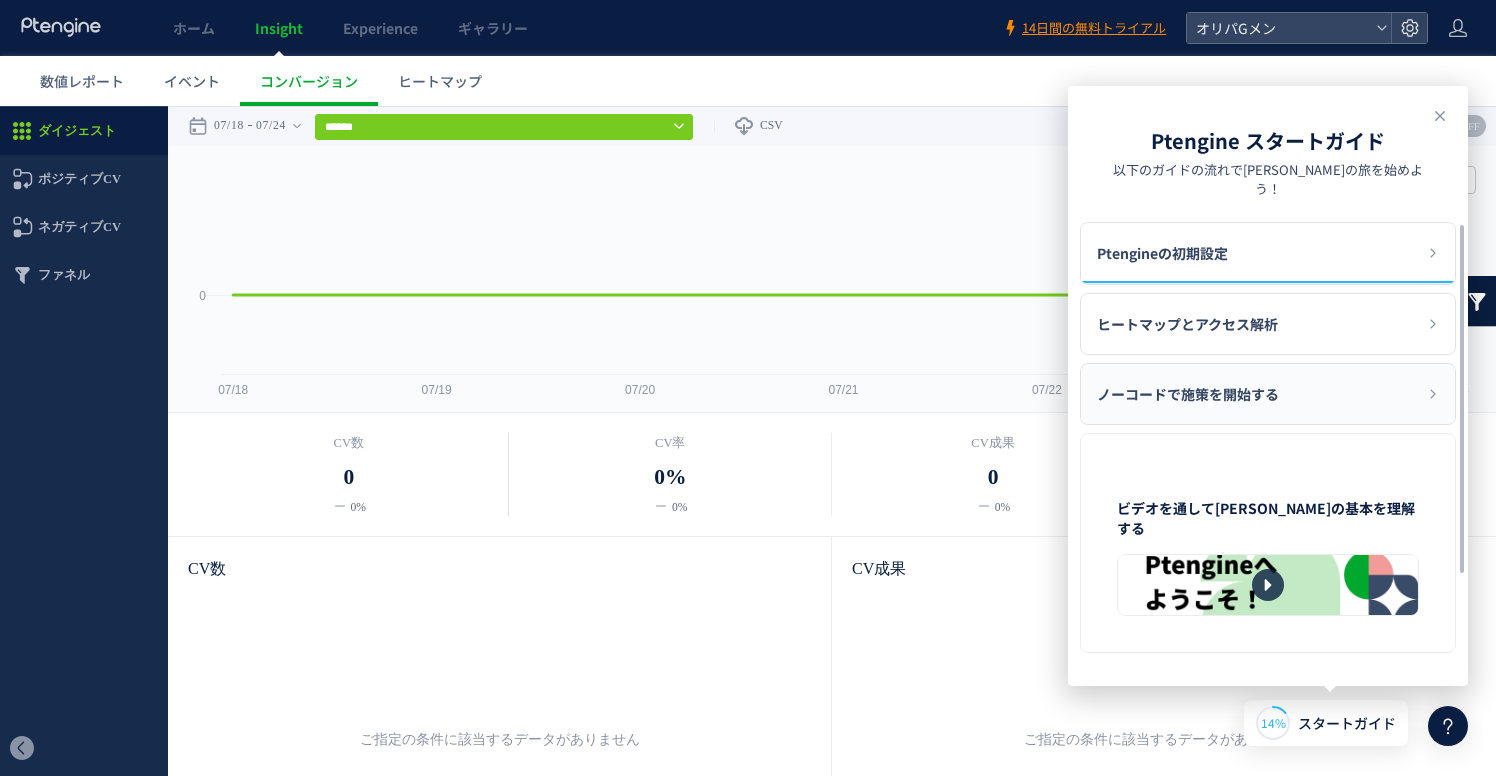 scroll, scrollTop: 0, scrollLeft: 0, axis: both 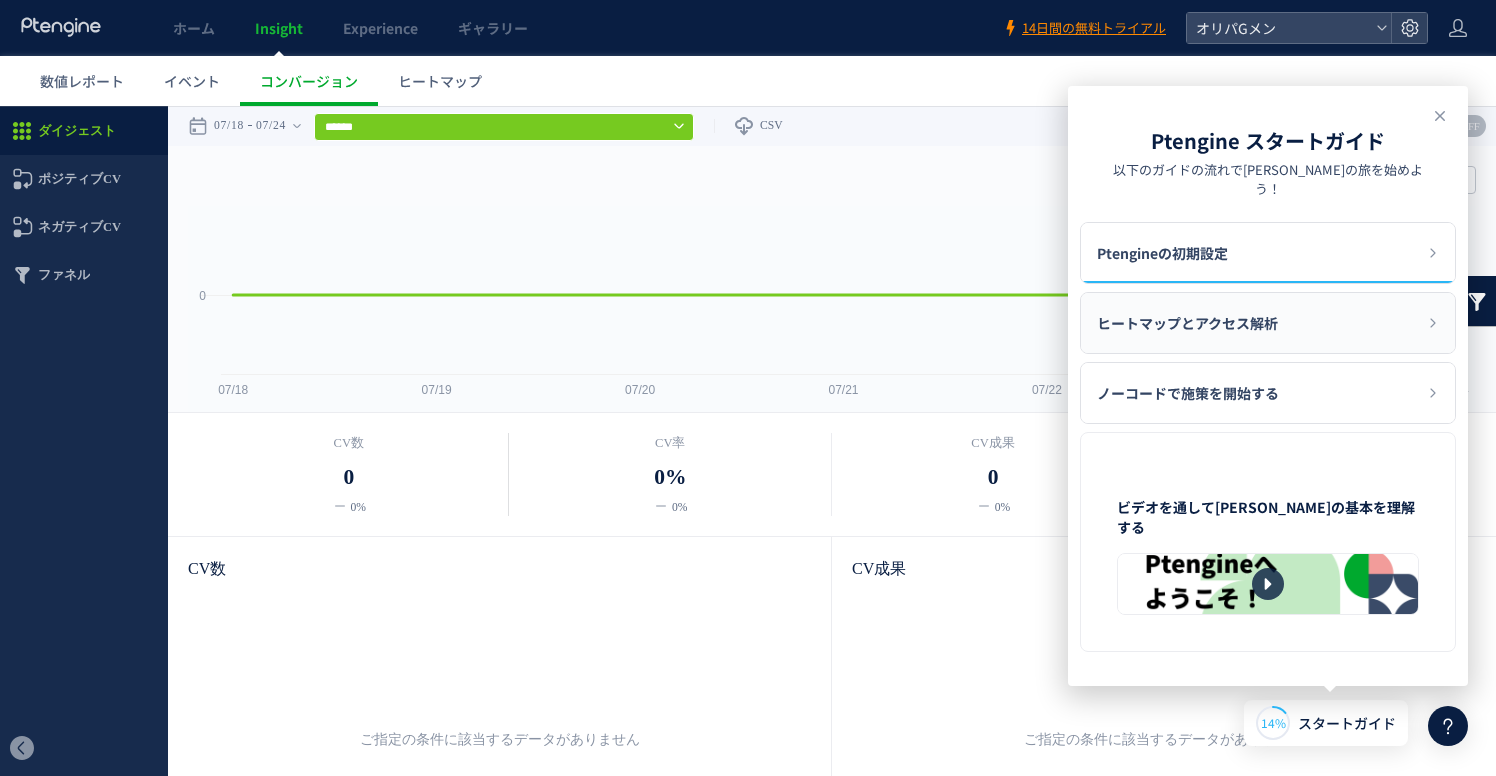 click on "ヒートマップとアクセス解析" 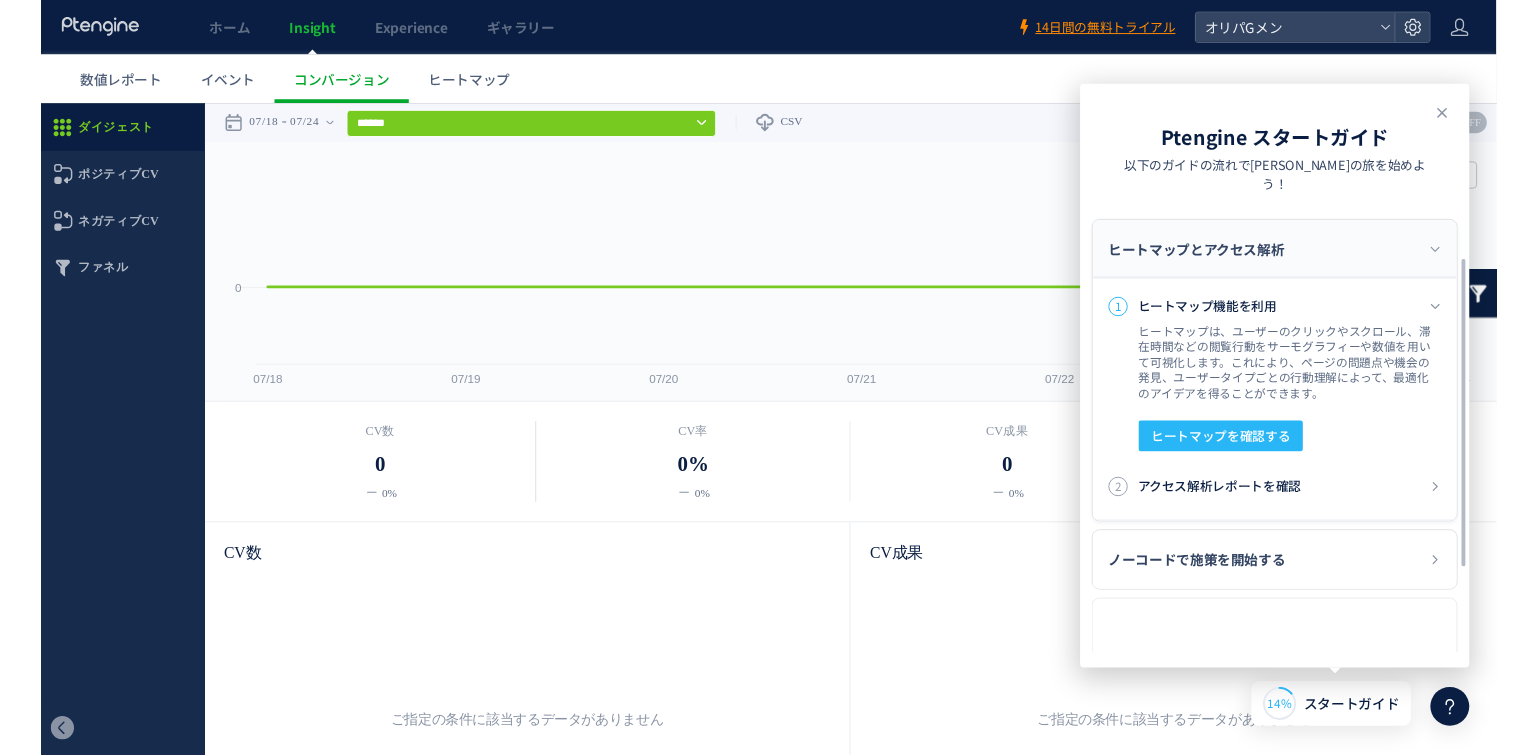 scroll, scrollTop: 69, scrollLeft: 0, axis: vertical 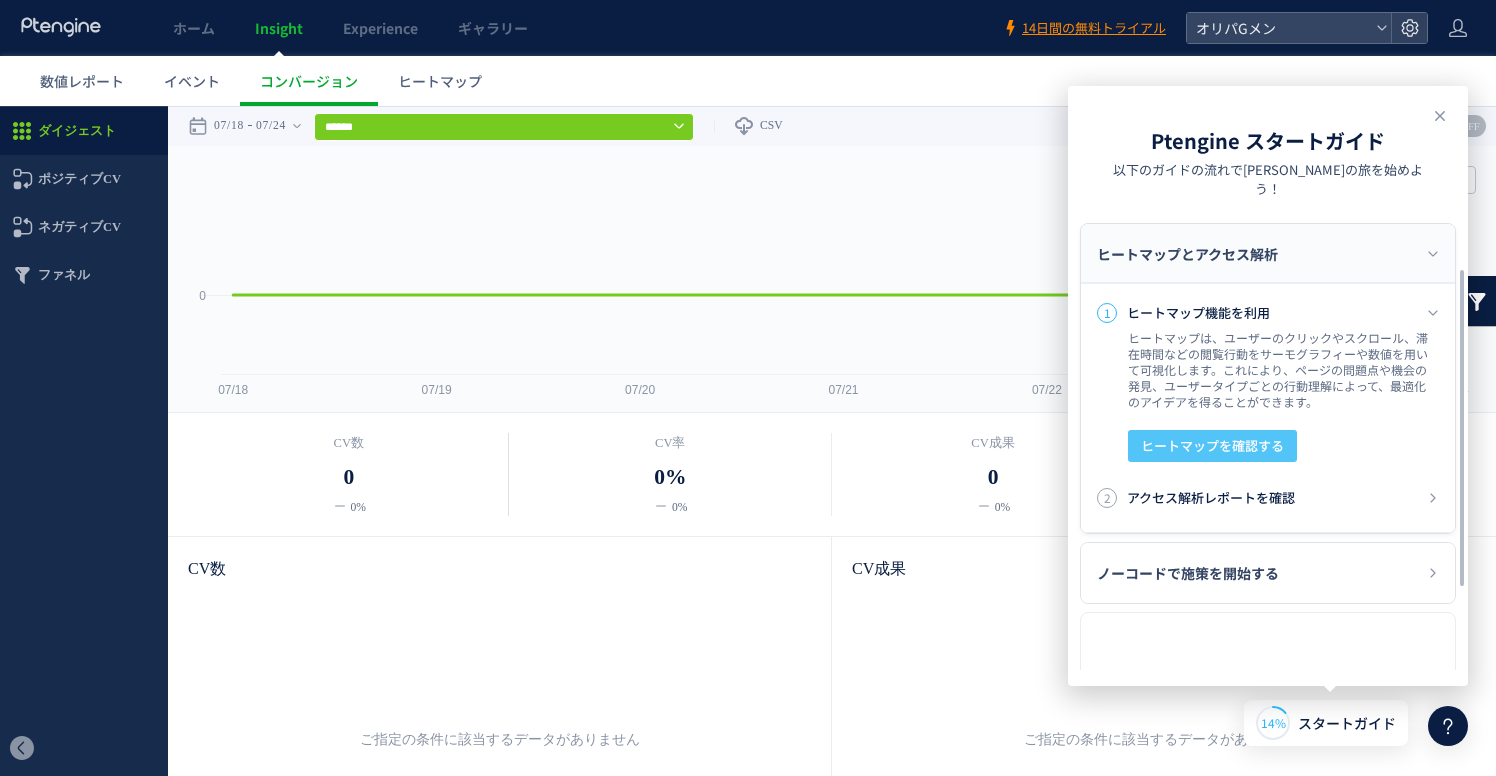 click on "ヒートマップを確認する" at bounding box center (1212, 446) 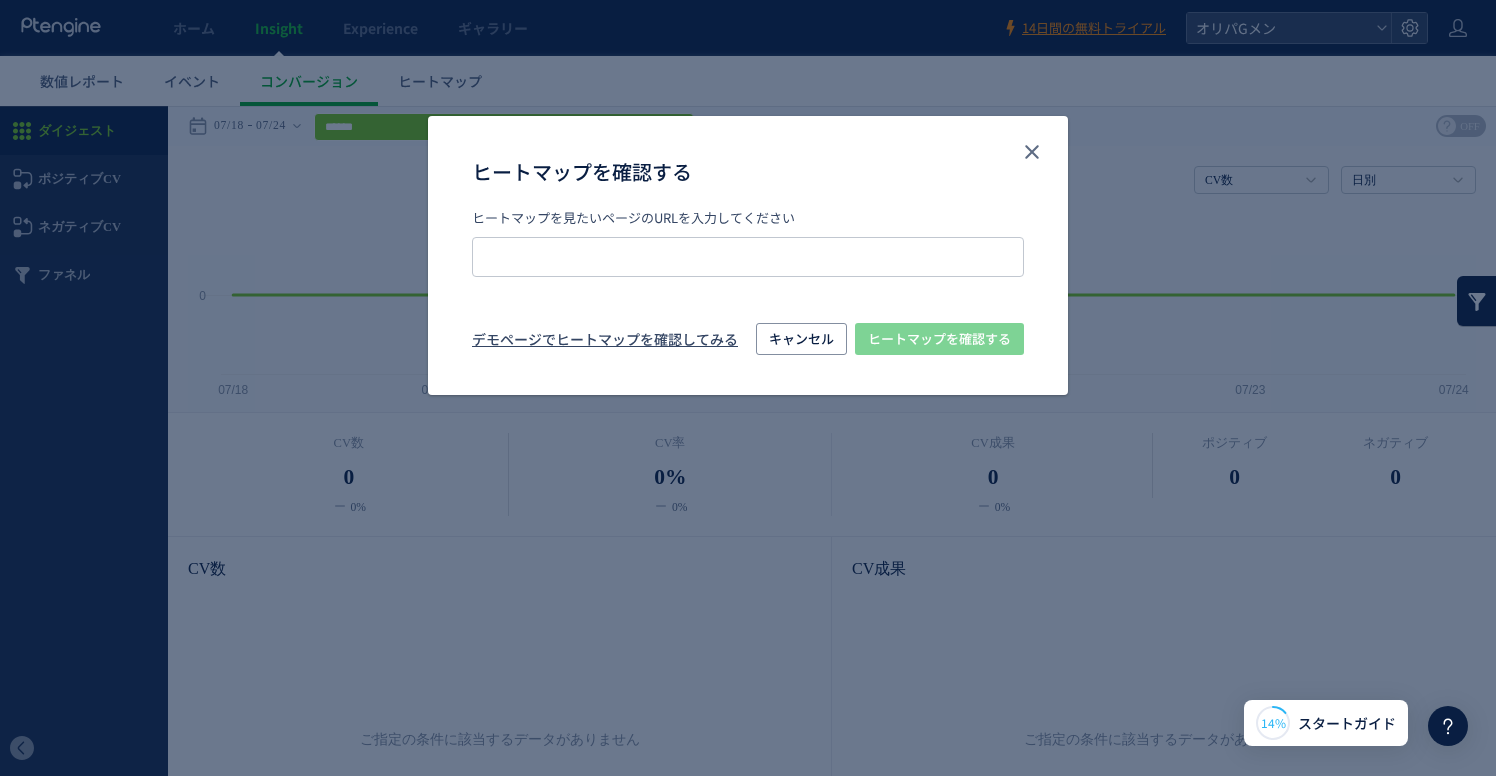 type on "**********" 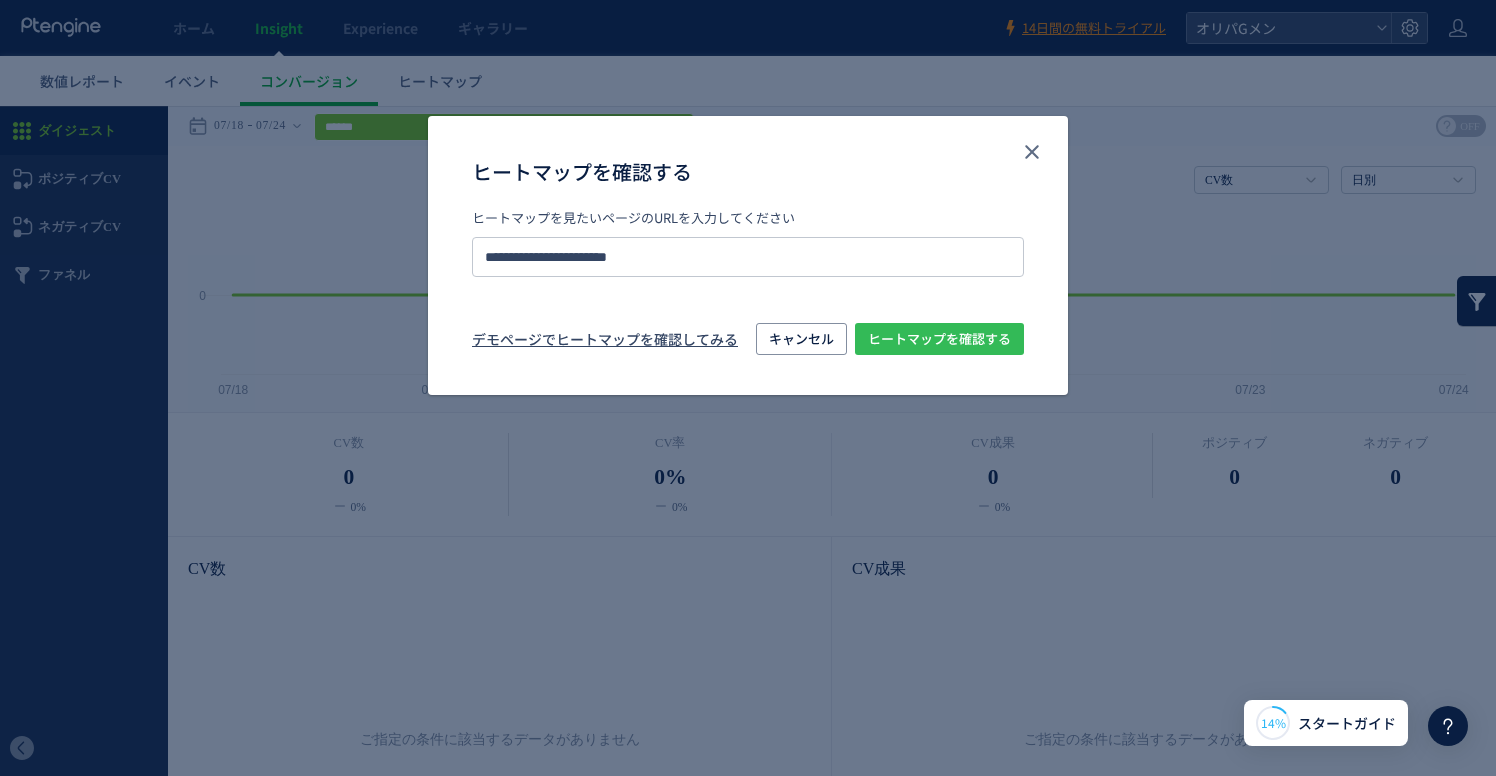 click on "ヒートマップを確認する" at bounding box center (939, 339) 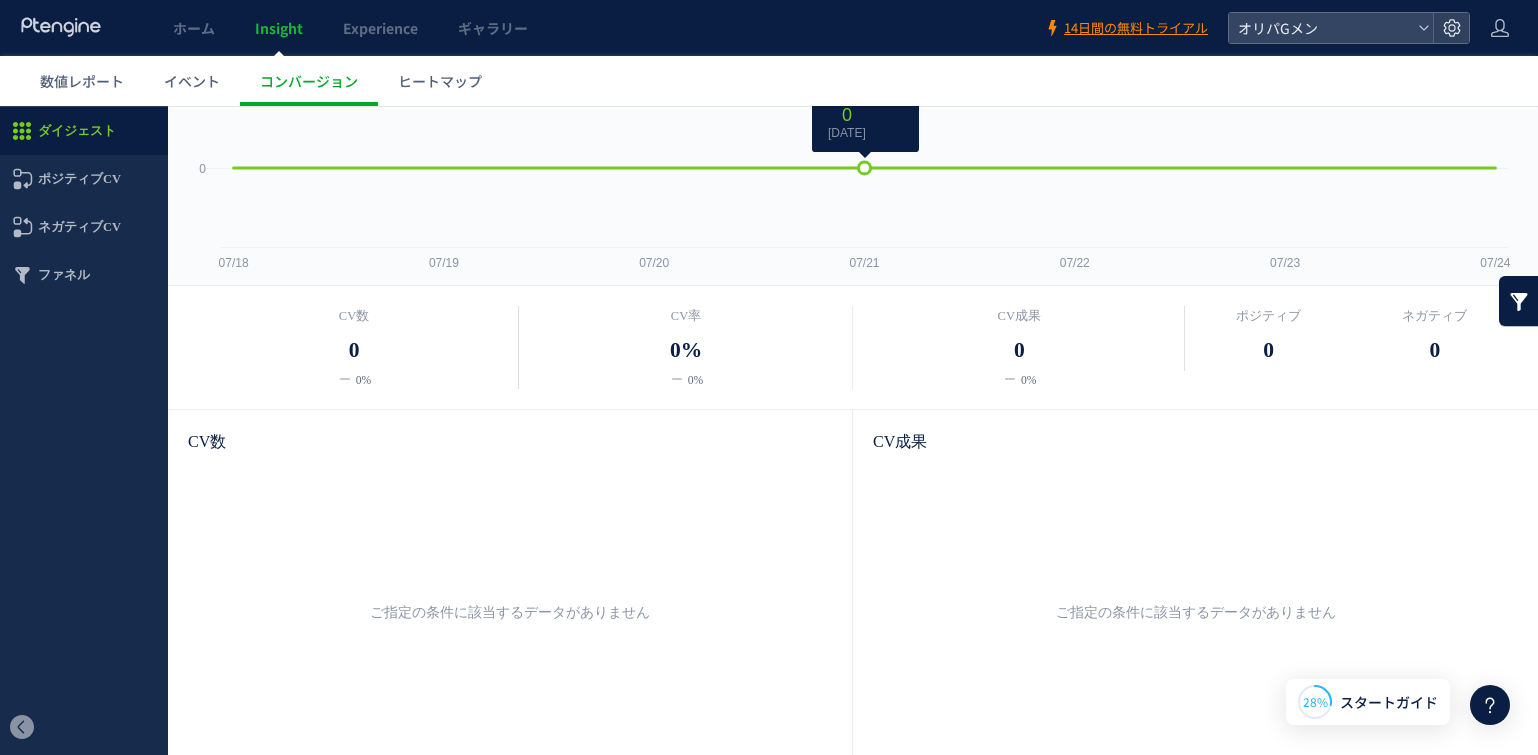 scroll, scrollTop: 0, scrollLeft: 0, axis: both 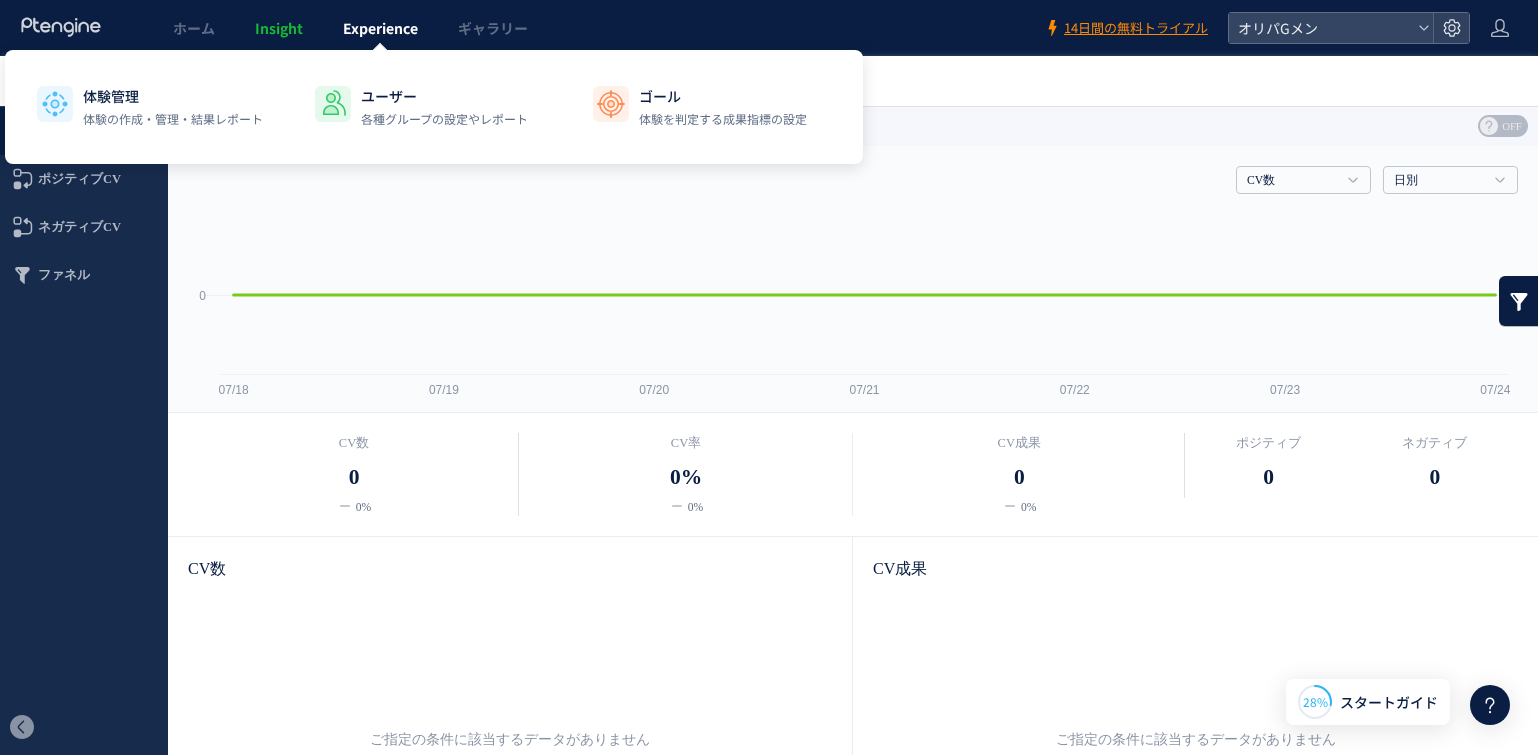 click on "Experience" 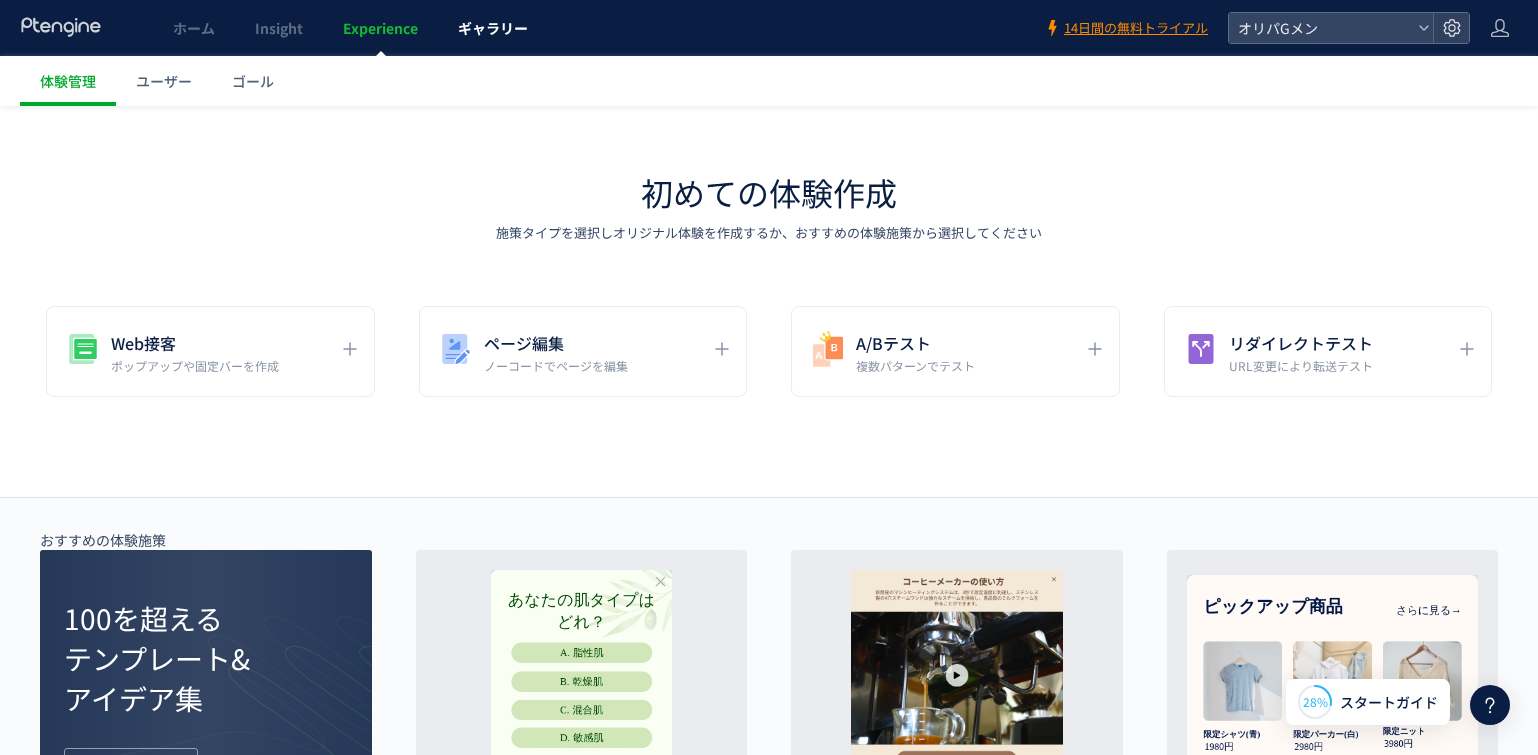drag, startPoint x: 488, startPoint y: 29, endPoint x: 477, endPoint y: 31, distance: 11.18034 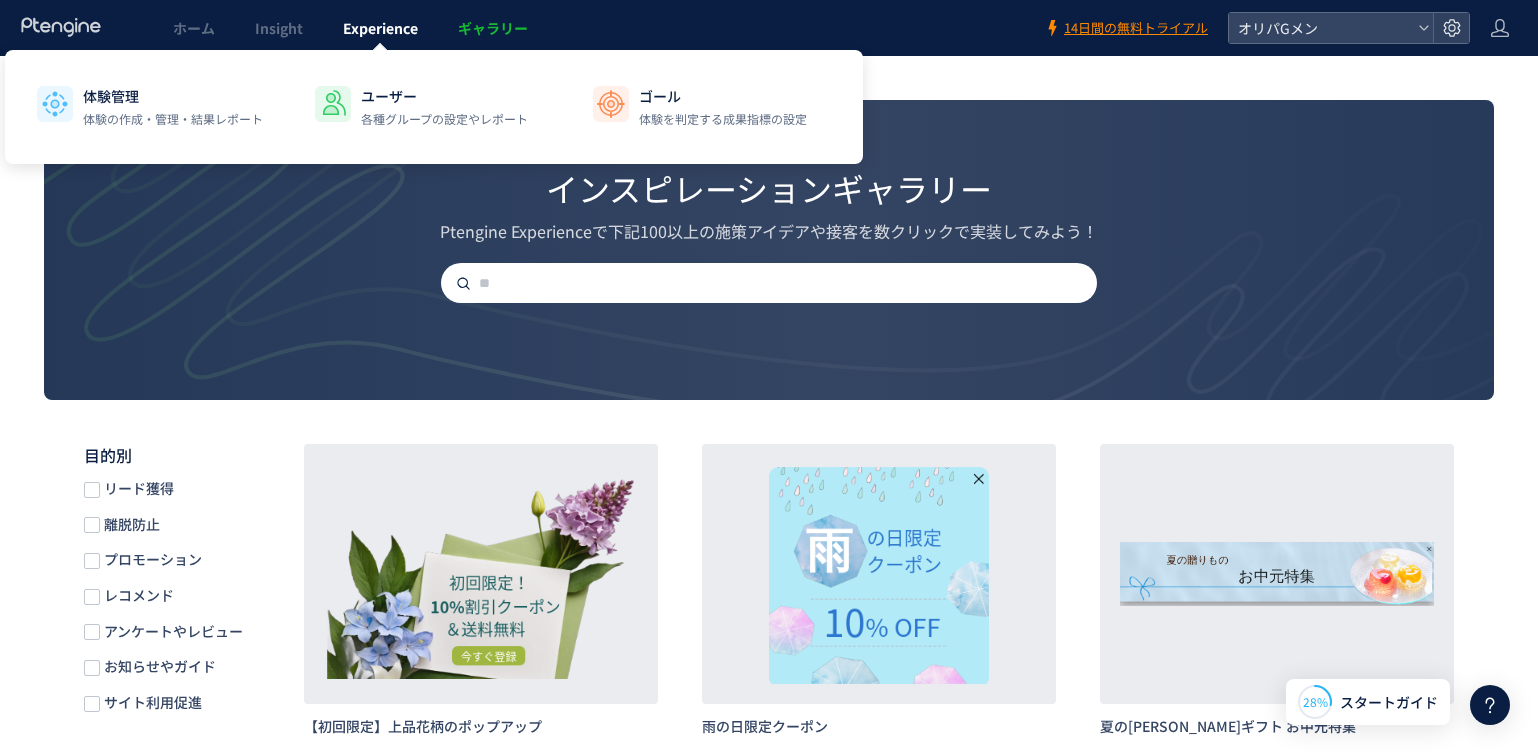 click on "Experience" at bounding box center [380, 28] 